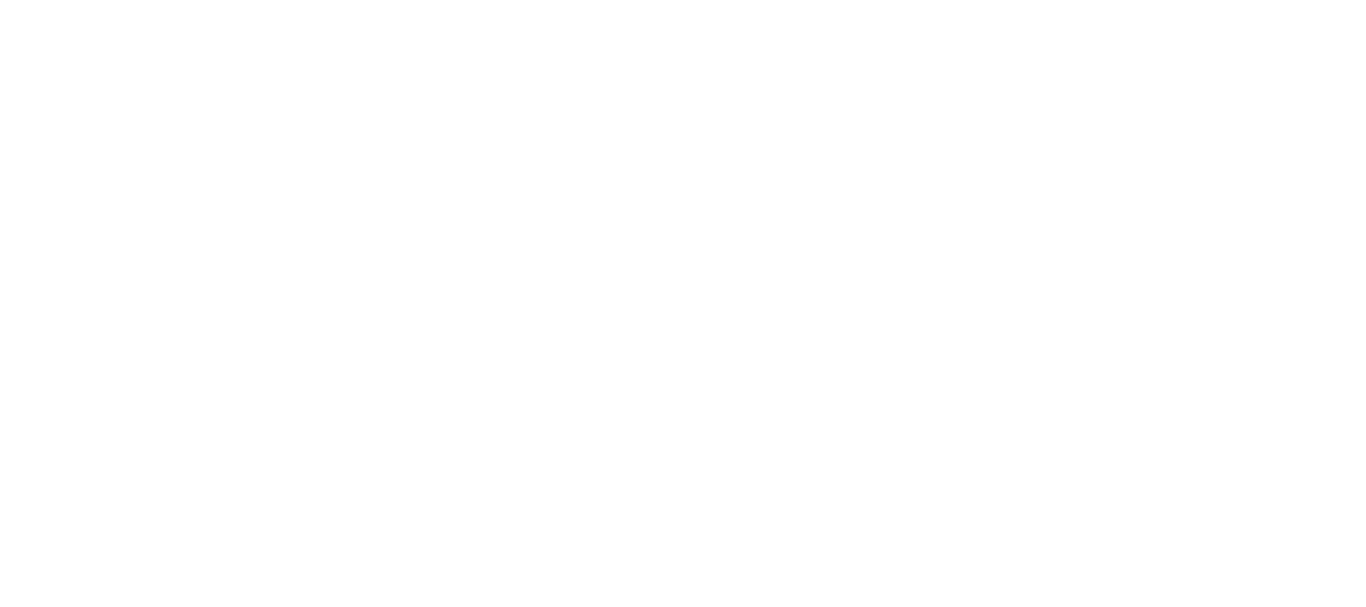 scroll, scrollTop: 0, scrollLeft: 0, axis: both 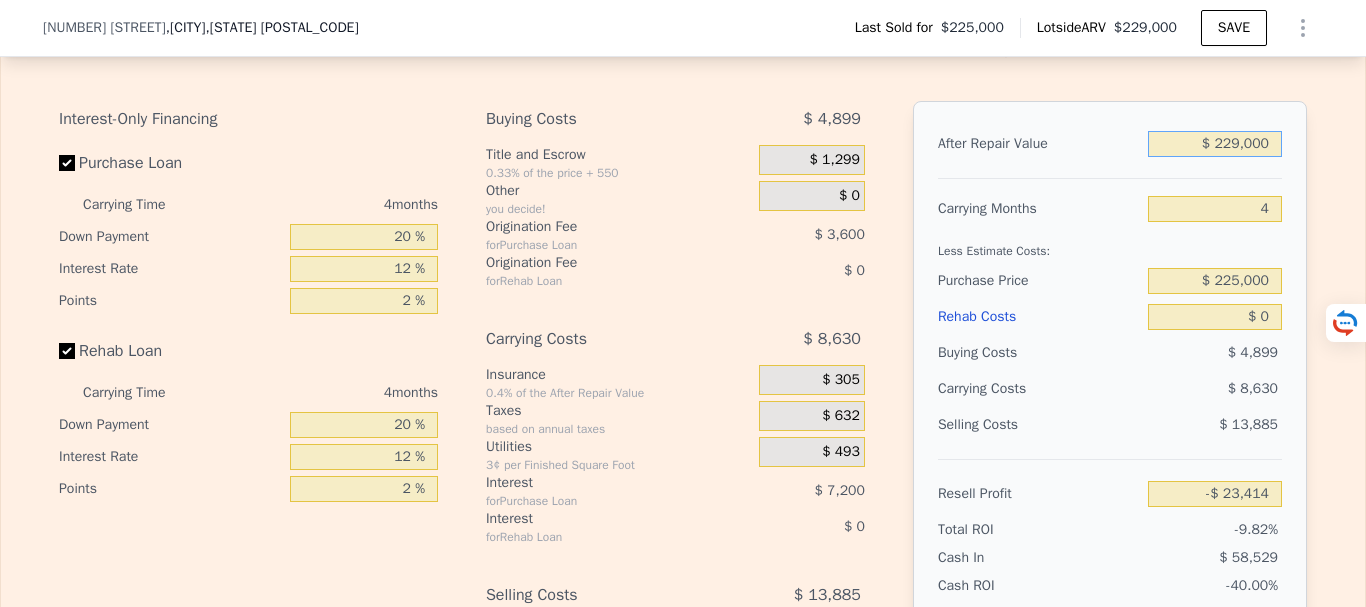 click on "$ 229,000" at bounding box center [1215, 144] 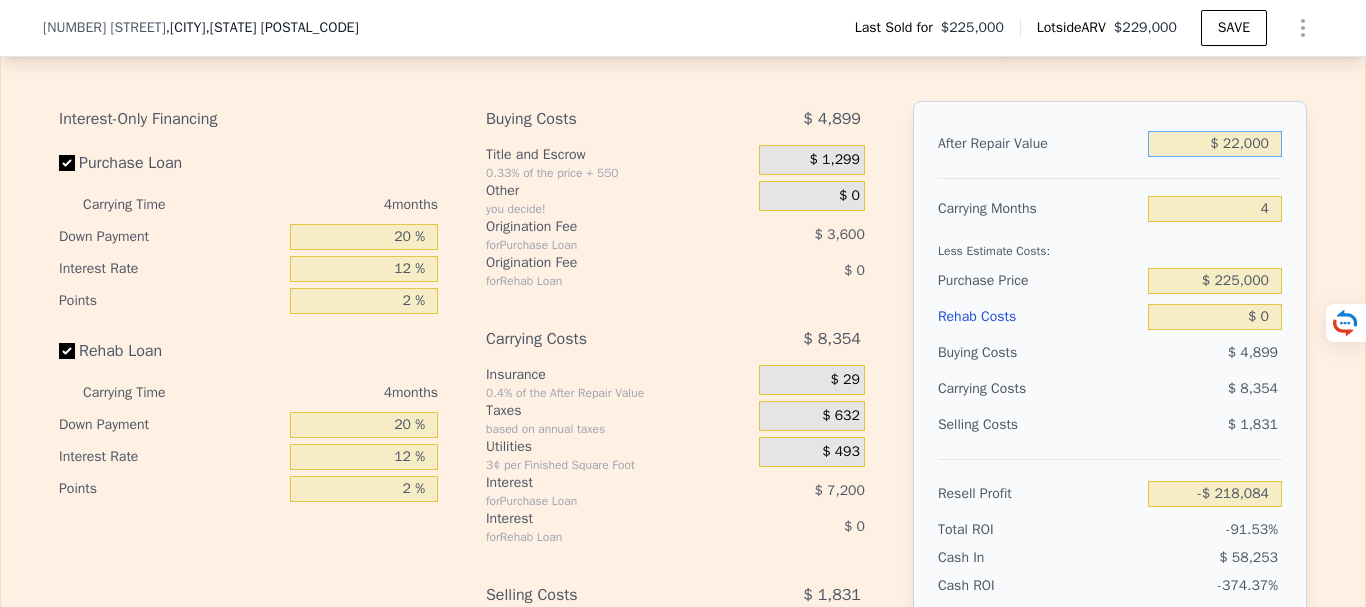 type on "-$ 218,084" 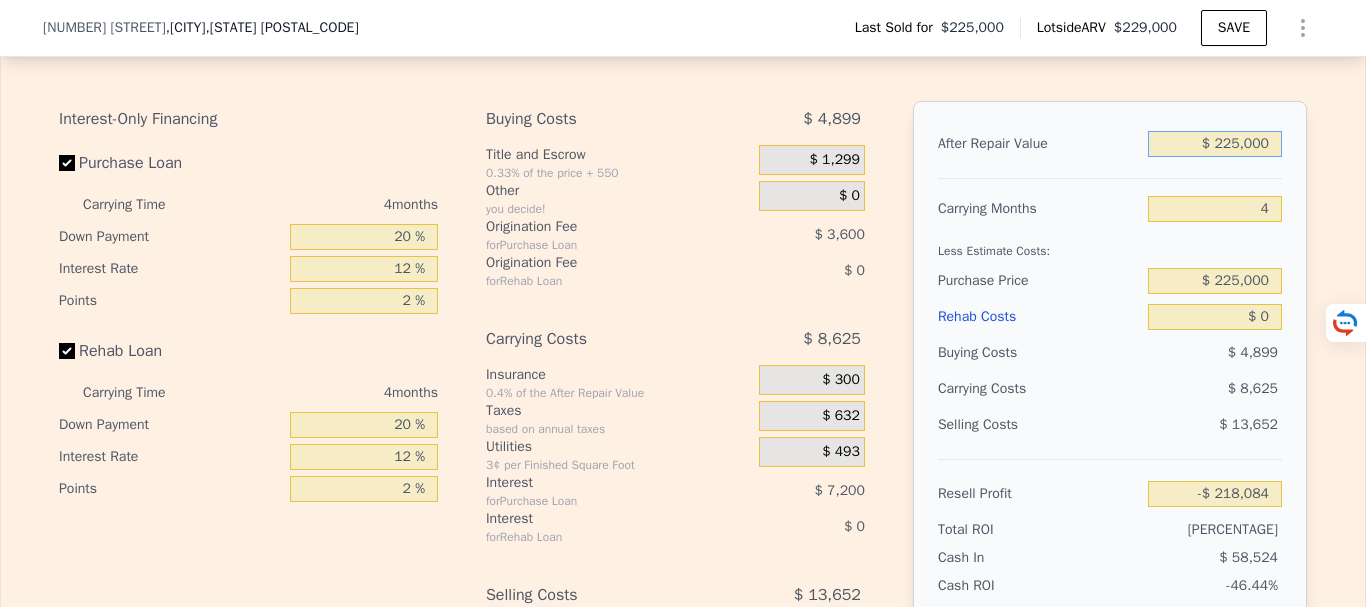 type on "-$ 27,176" 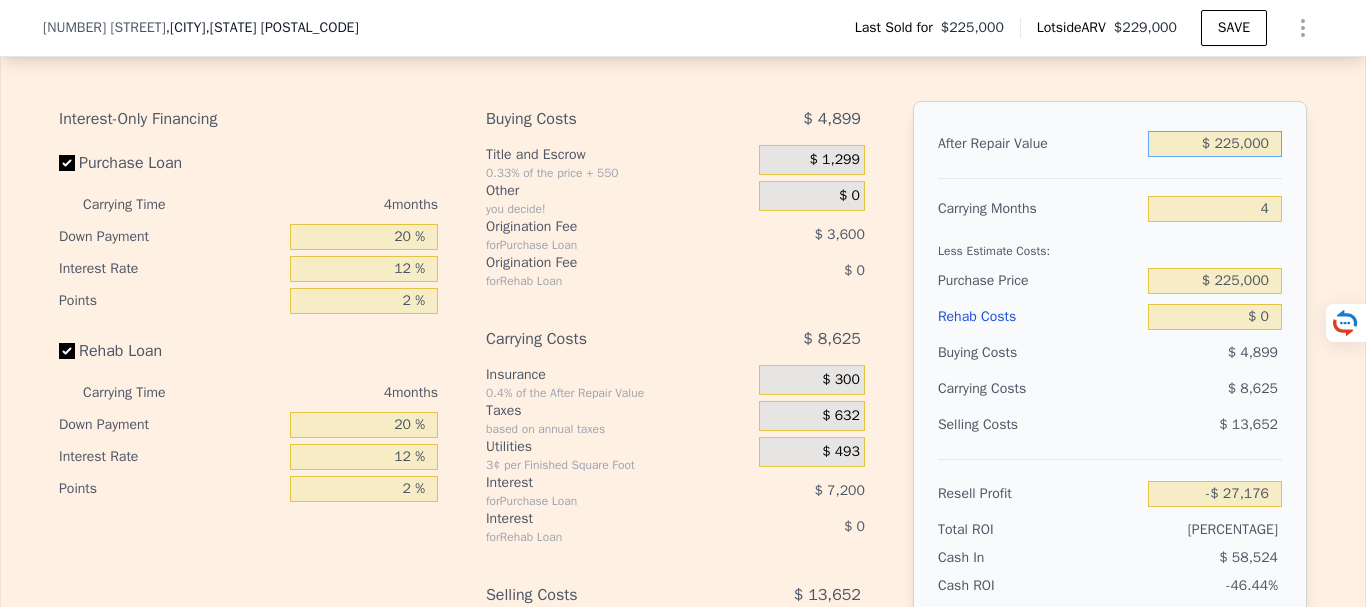 type on "$ 225,000" 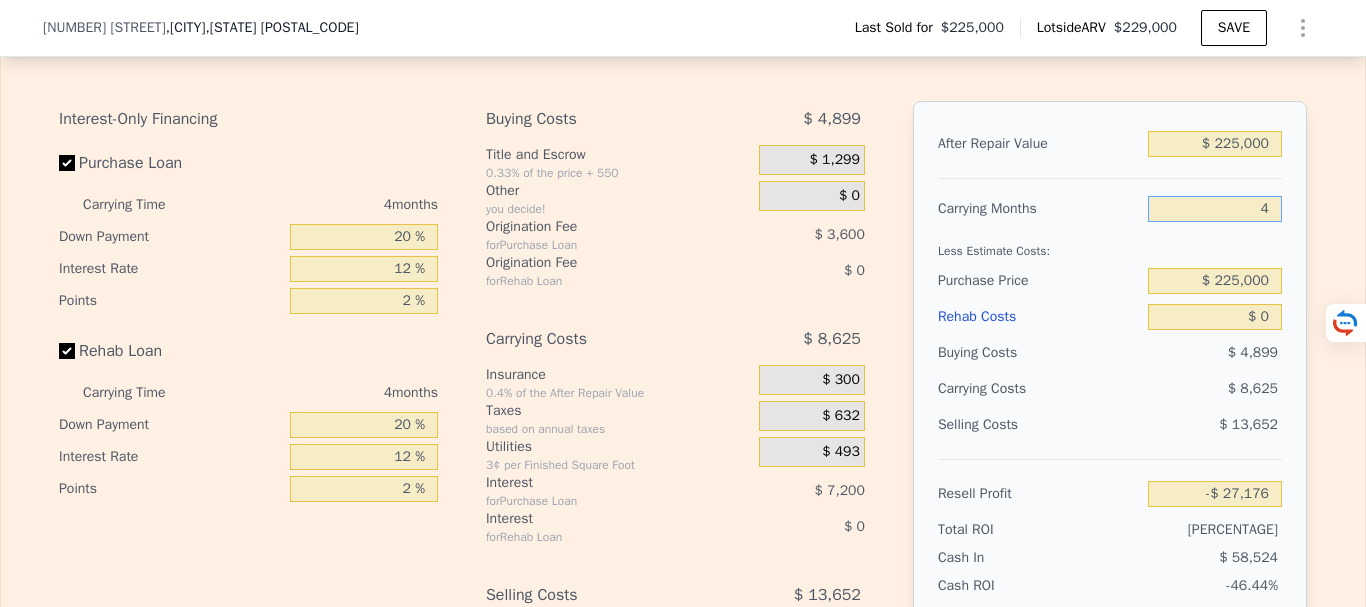 click on "4" at bounding box center [1215, 209] 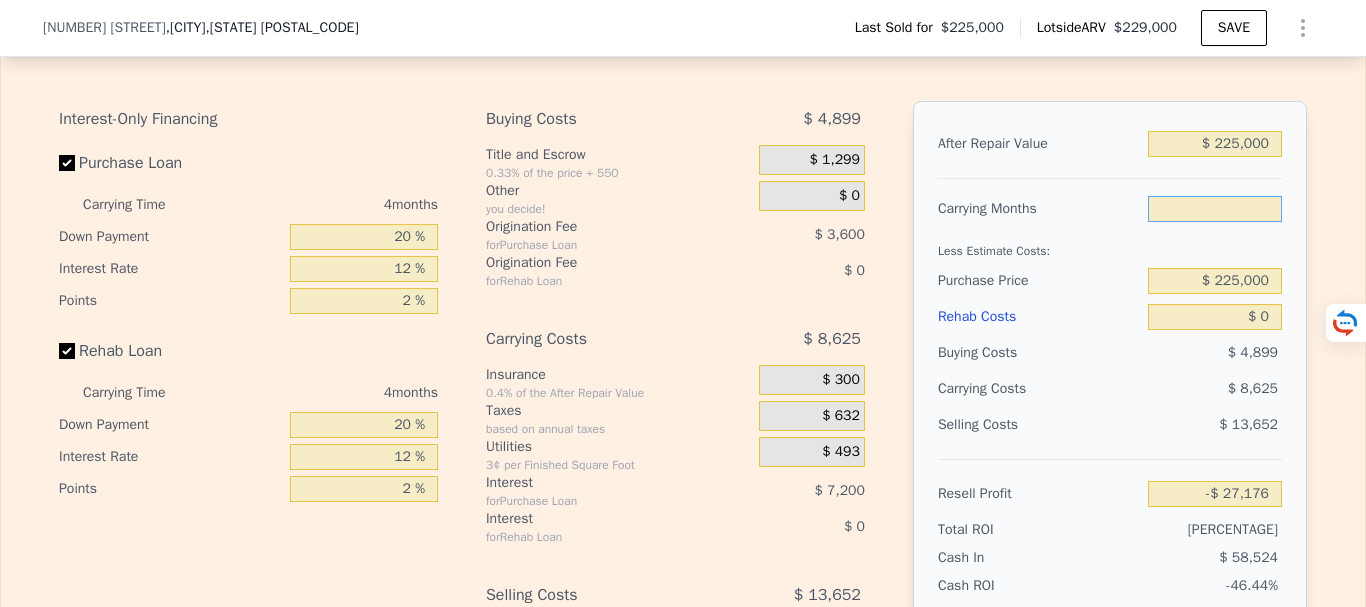 type on "6" 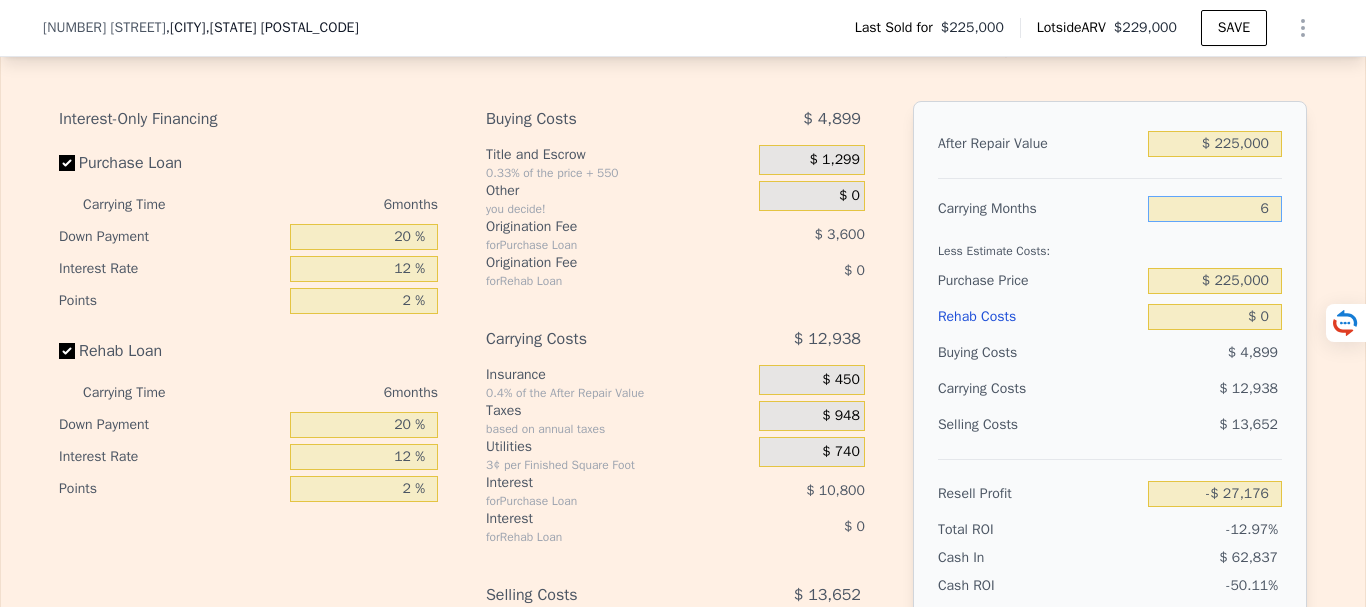 type on "-$ 31,489" 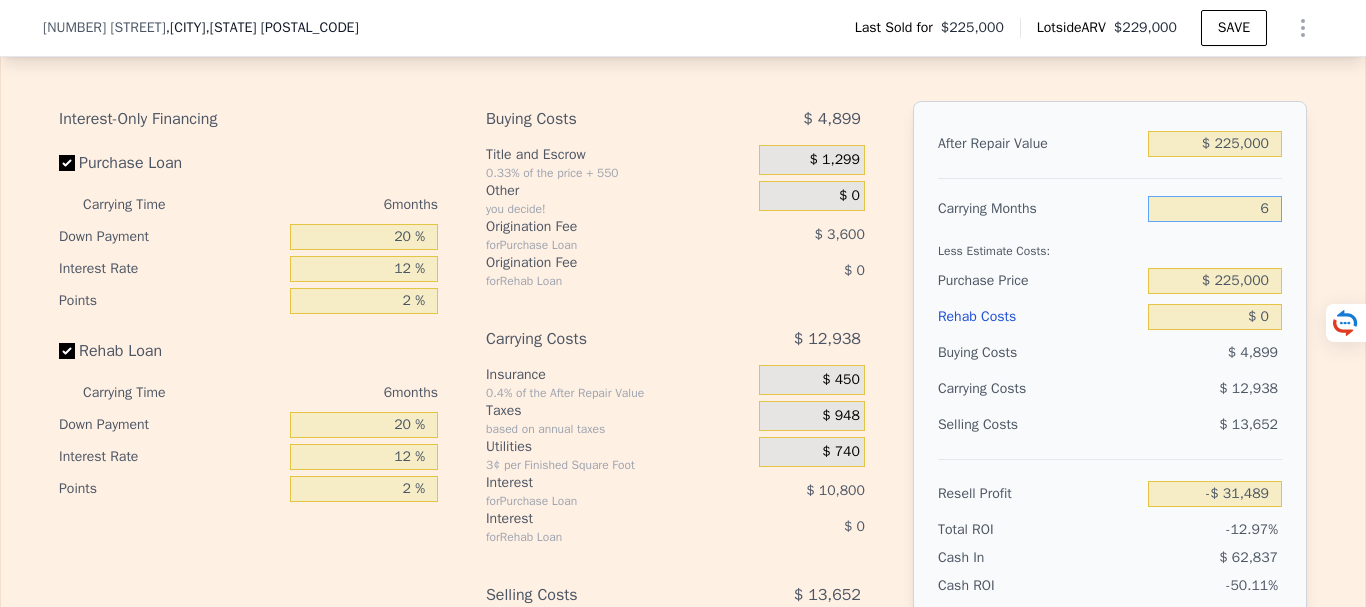type on "6" 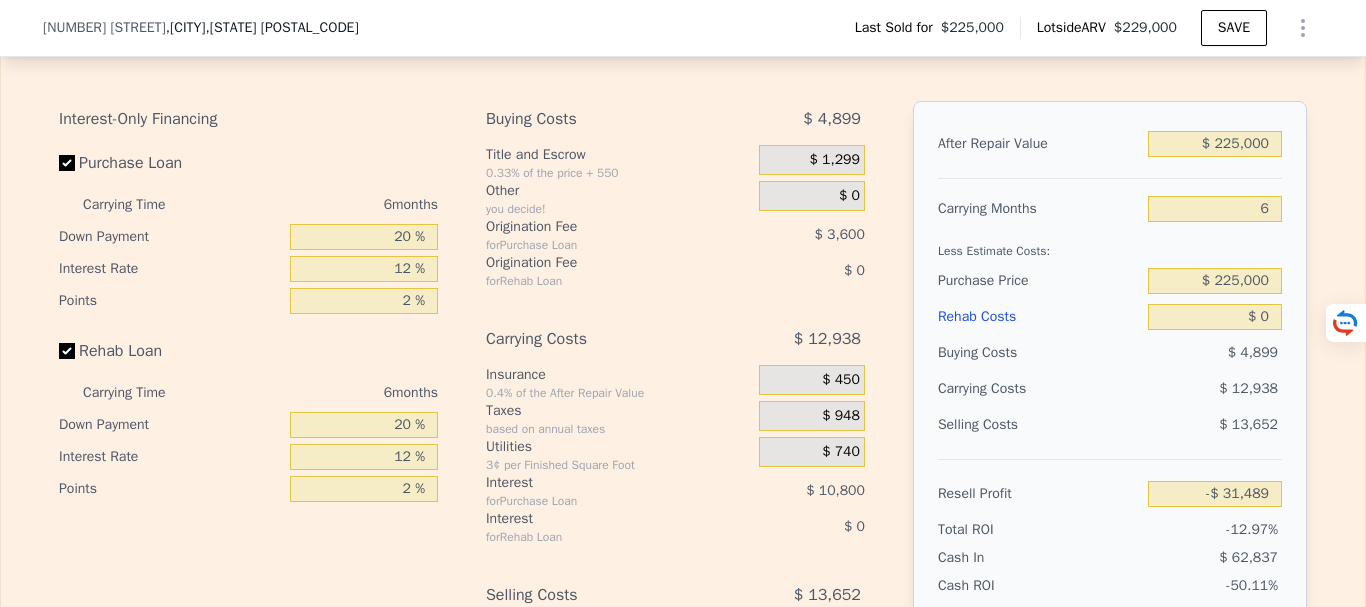 click on "Carrying Months" at bounding box center (1039, 209) 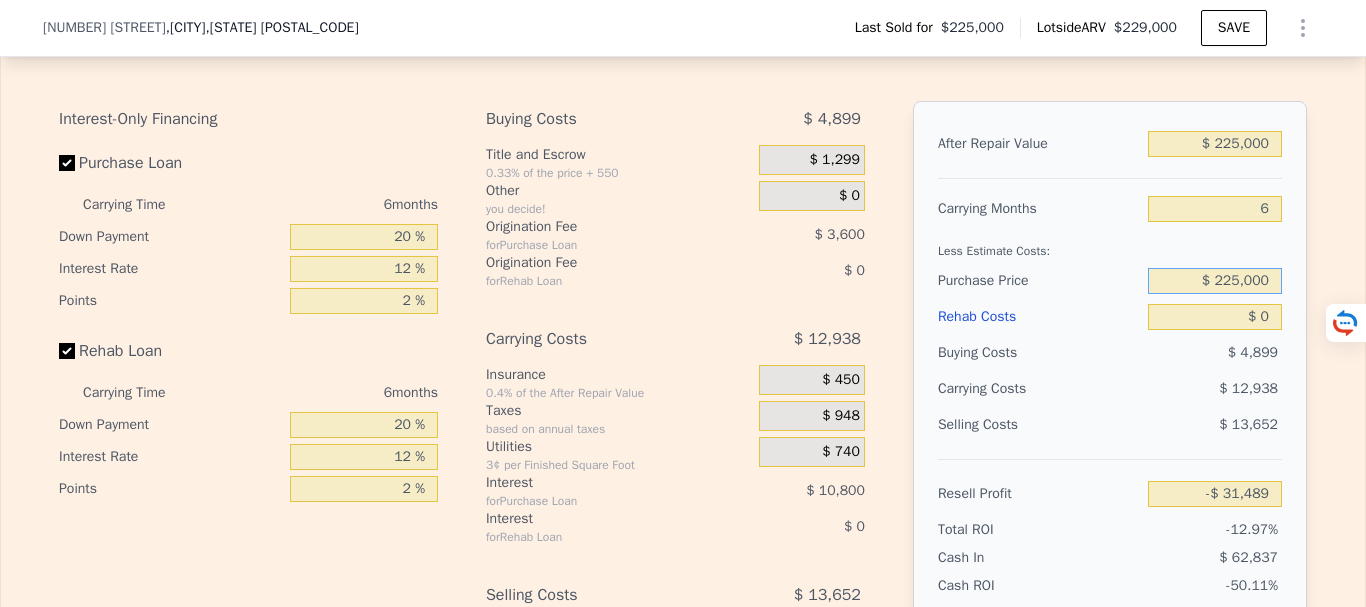 click on "$ 225,000" at bounding box center [1215, 281] 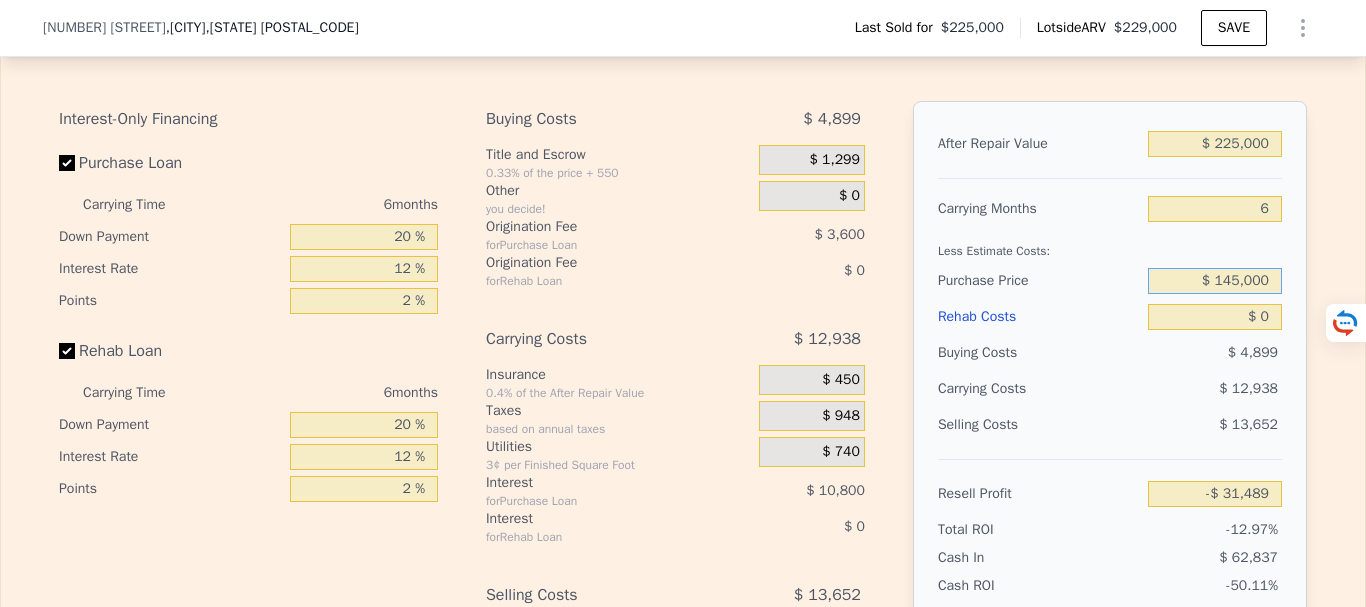 type on "$ 145,000" 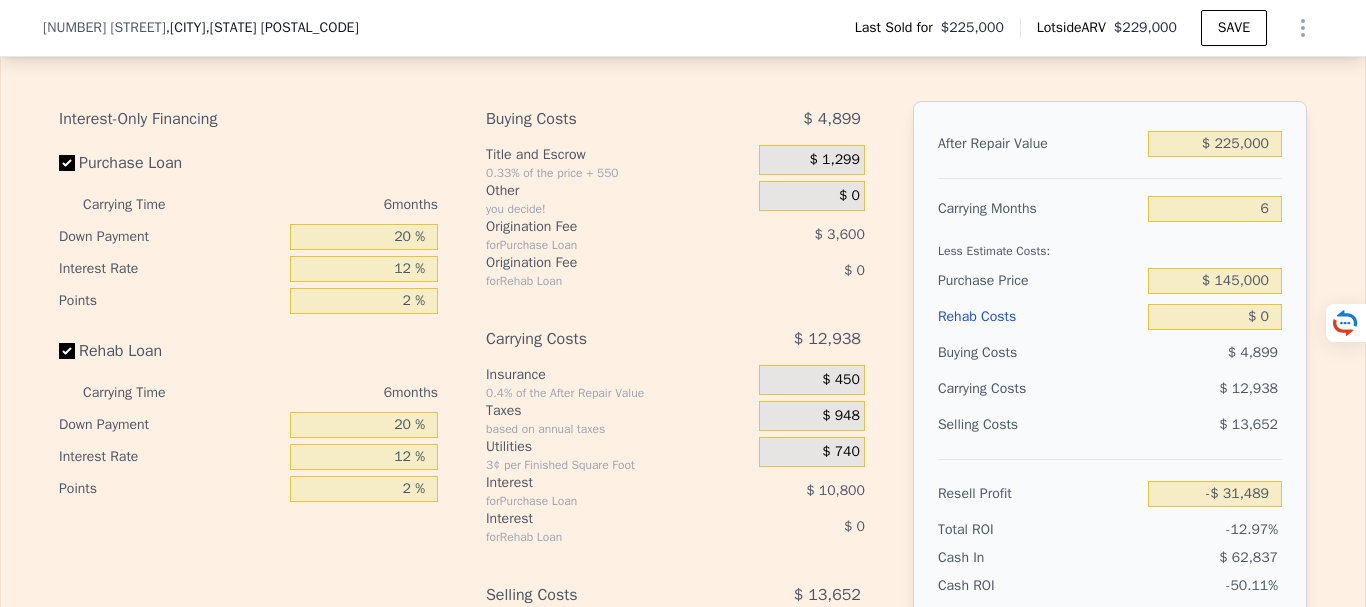 click on "$ 12,938" at bounding box center [1176, 389] 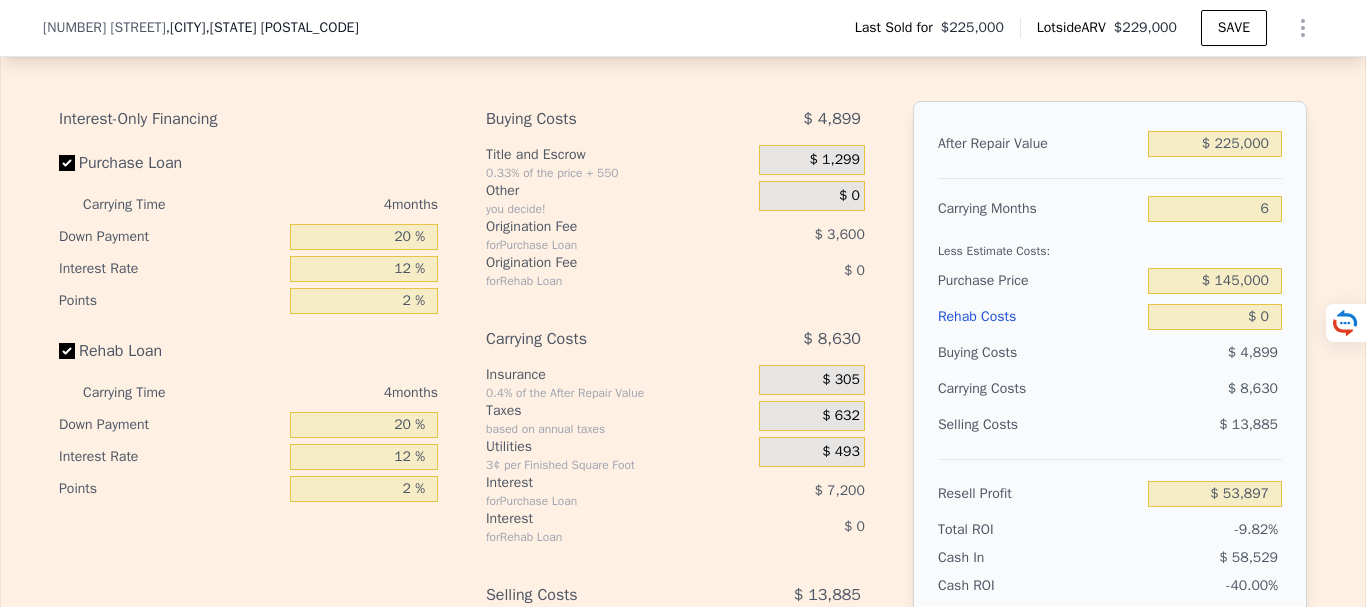 type on "$ 229,000" 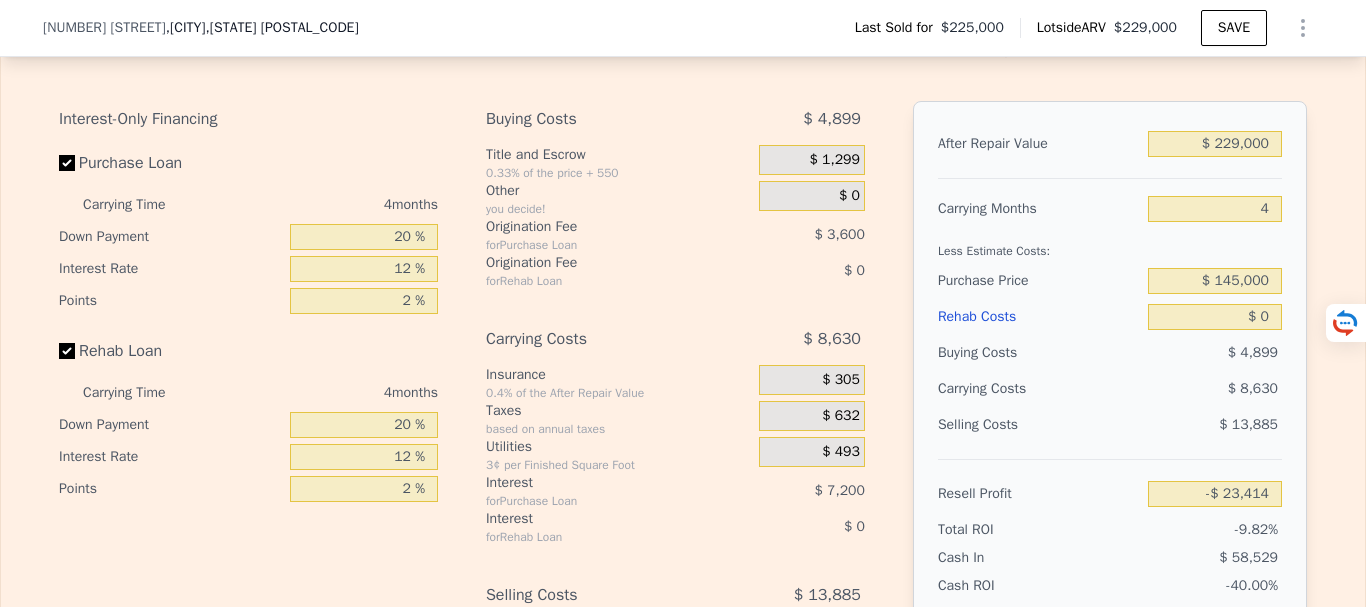 click on "$ 8,630" at bounding box center (1176, 389) 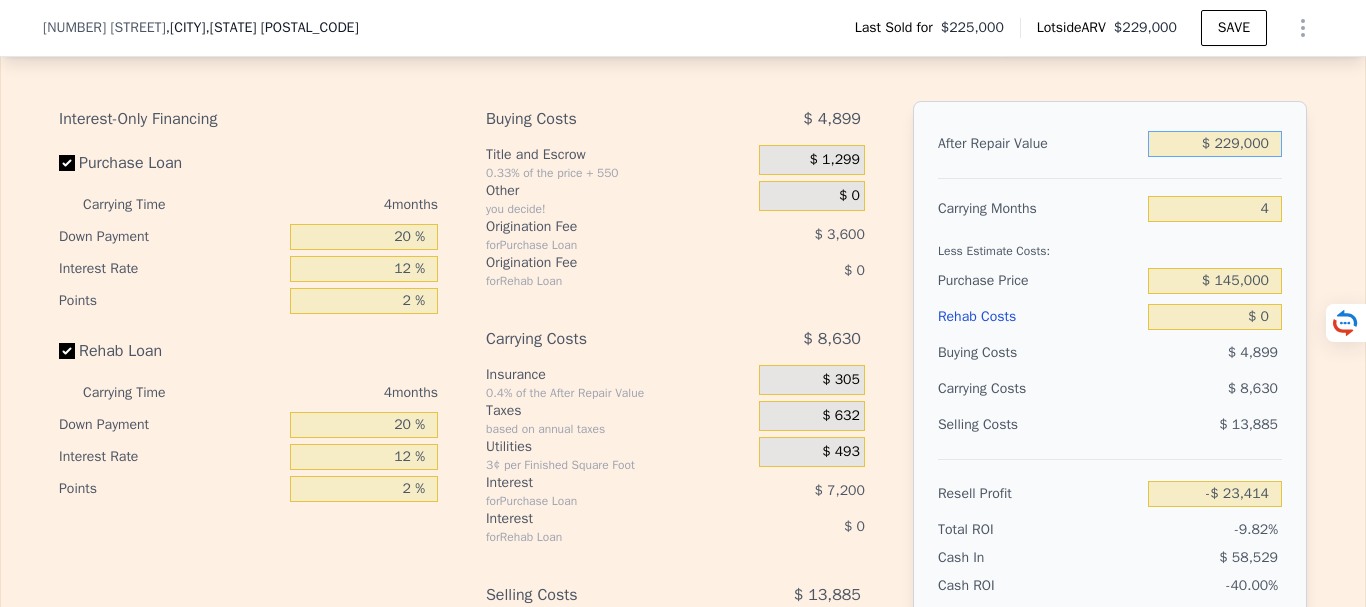 click on "$ 229,000" at bounding box center (1215, 144) 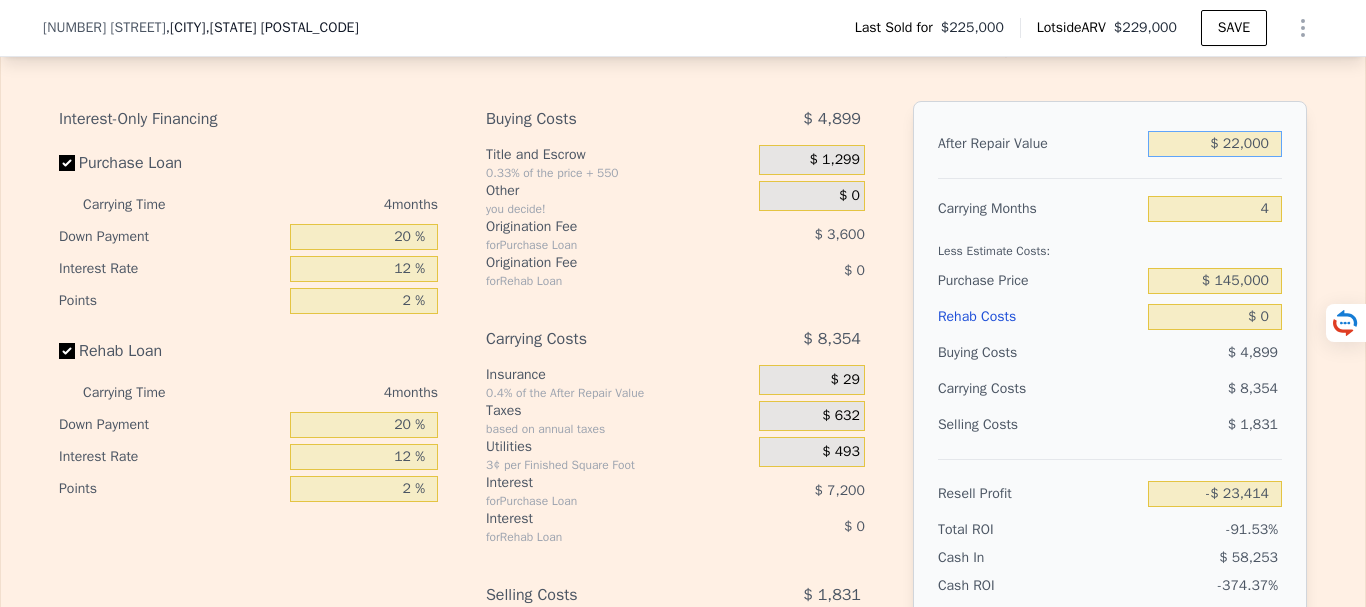 type on "-$ 218,084" 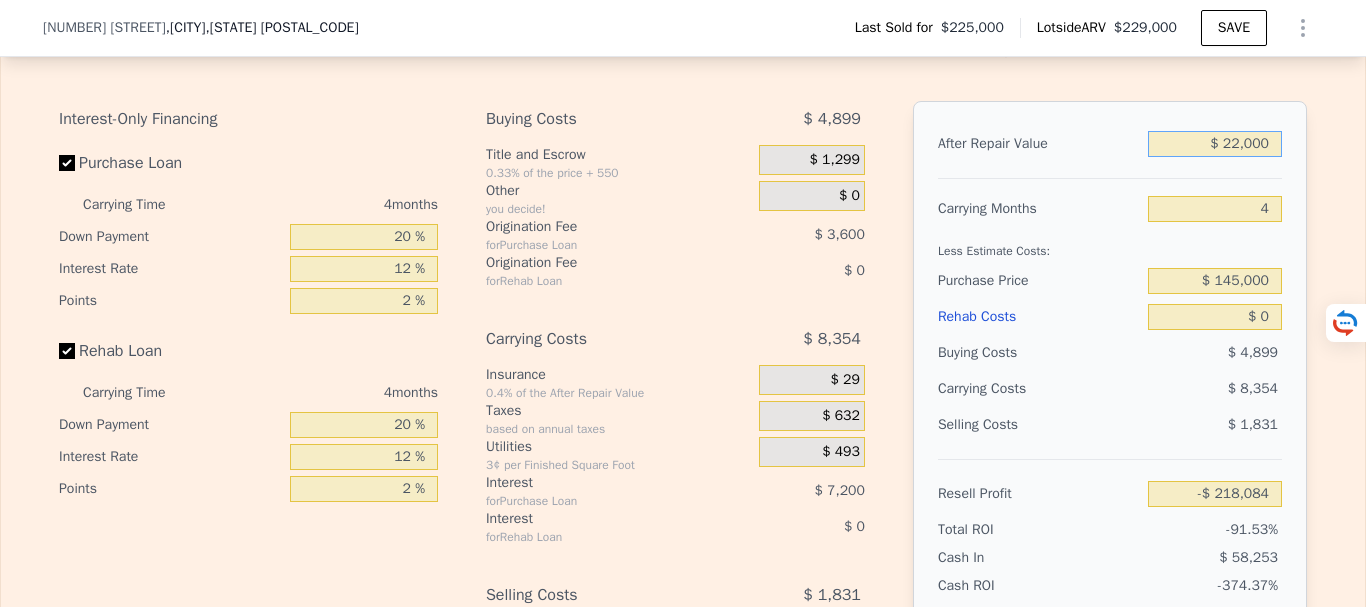 type on "$ 2,000" 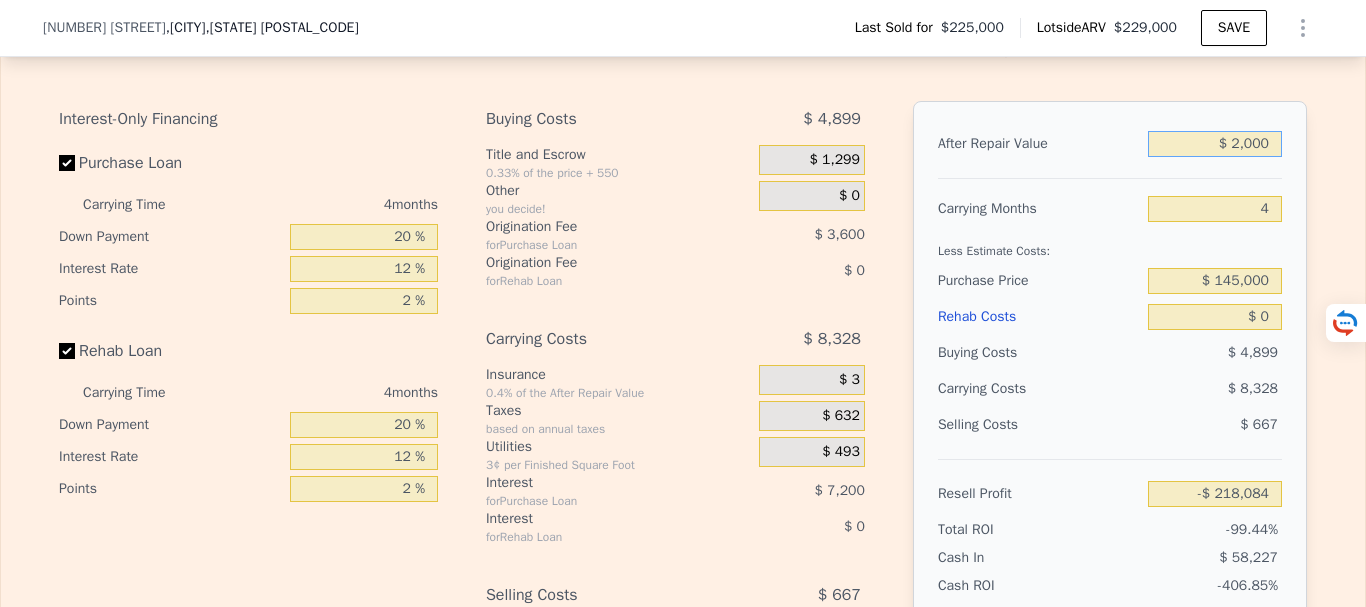 type on "-$ 236,894" 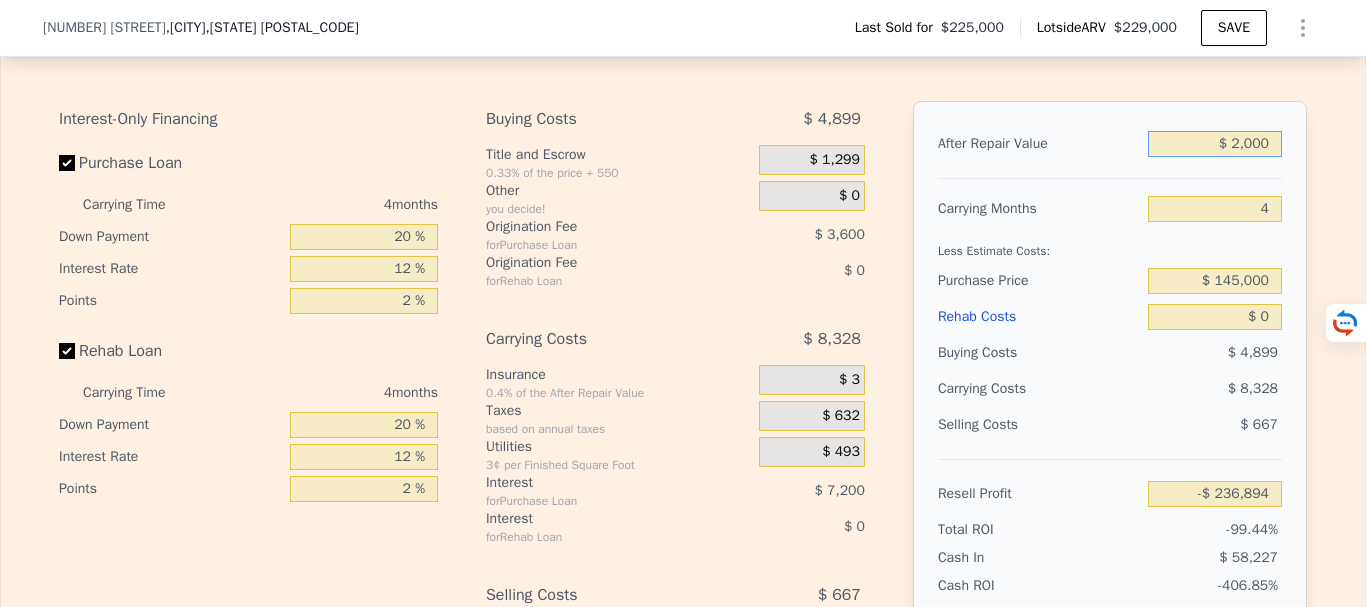 type on "$ 22,000" 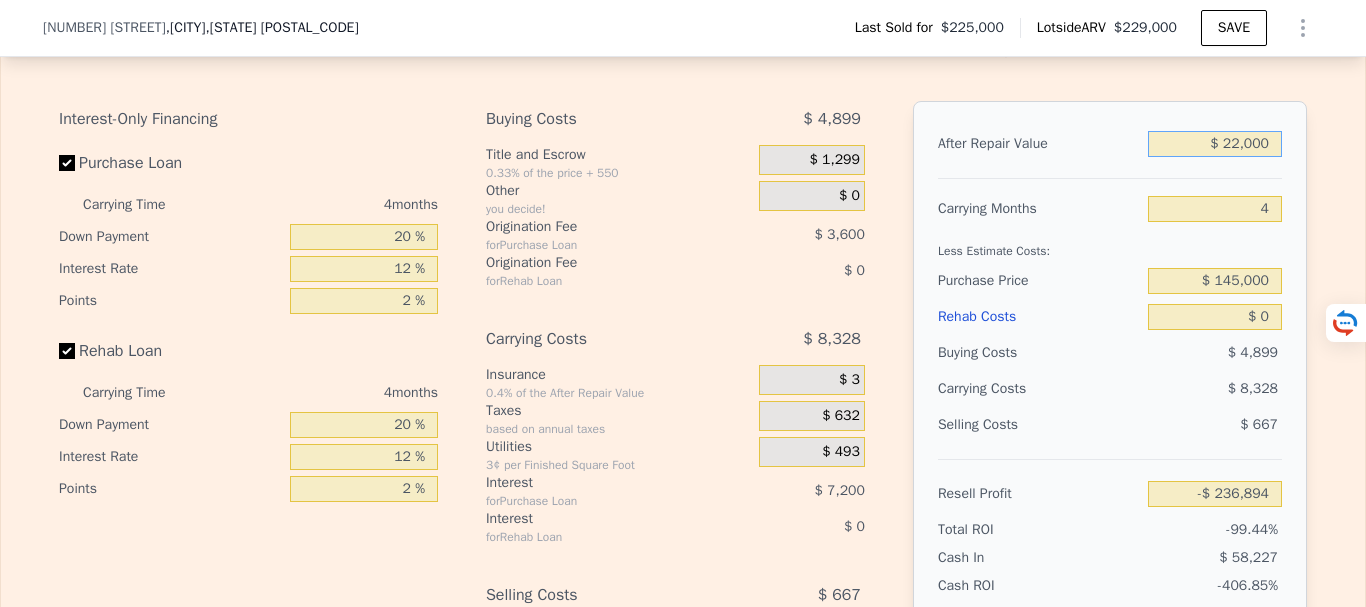 type on "-$ 218,084" 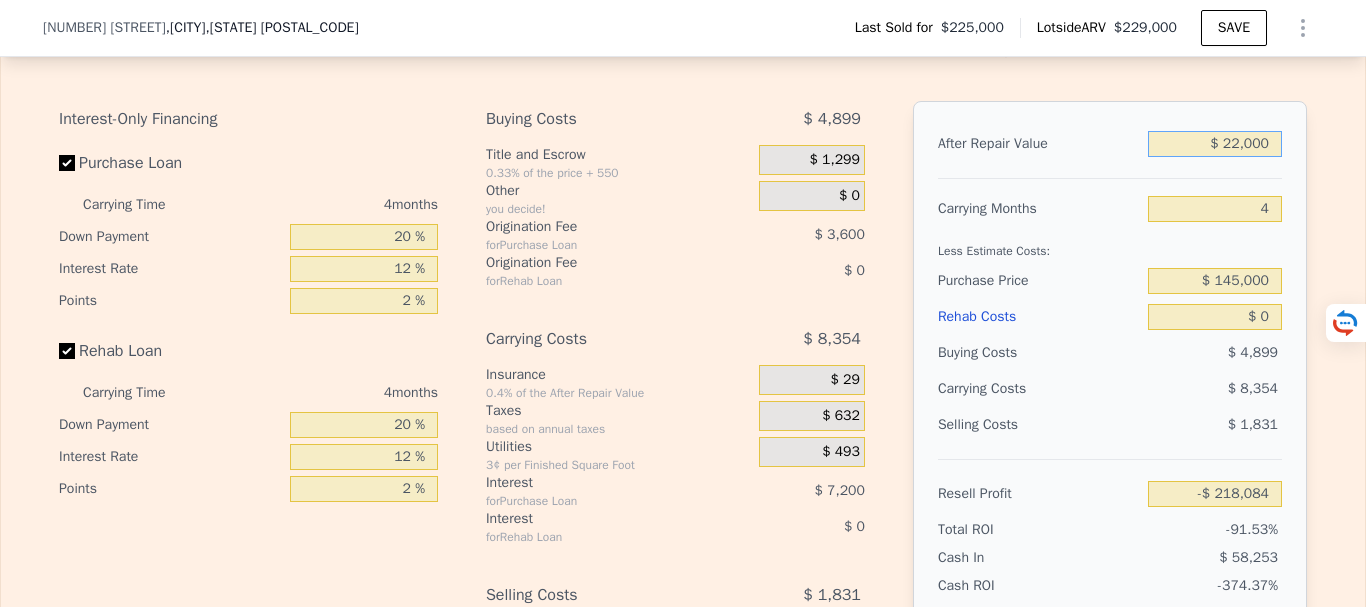 type on "$ 225,000" 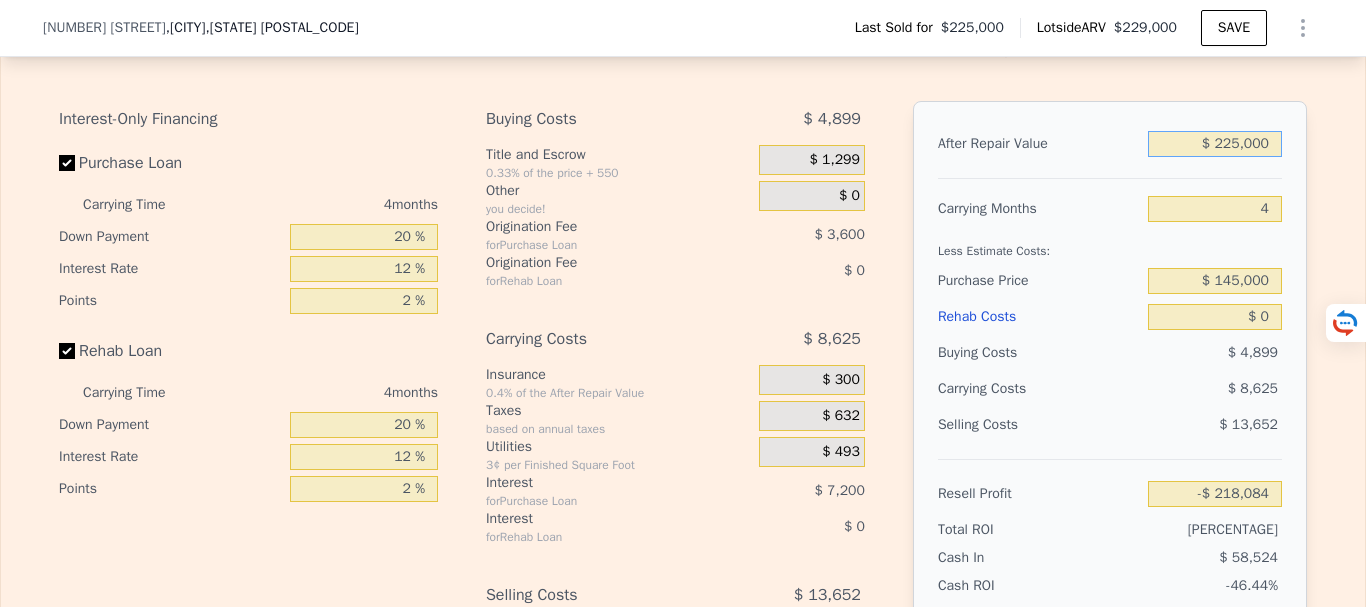 type on "-$ 27,176" 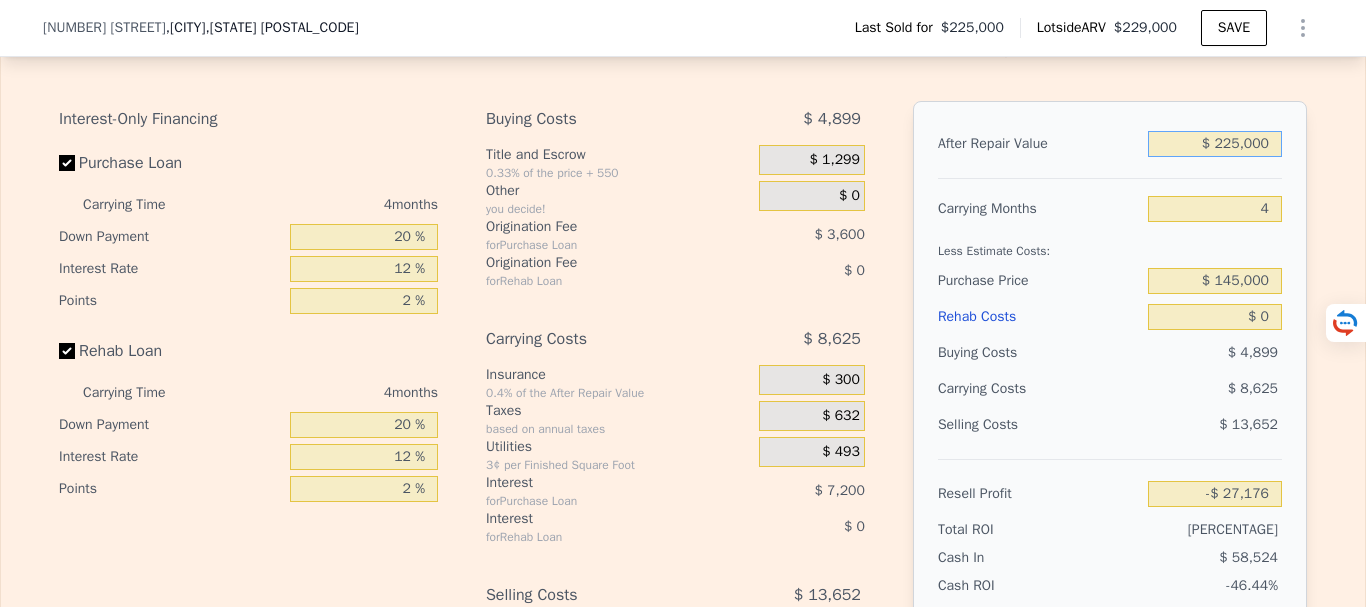 type on "$ 225,000" 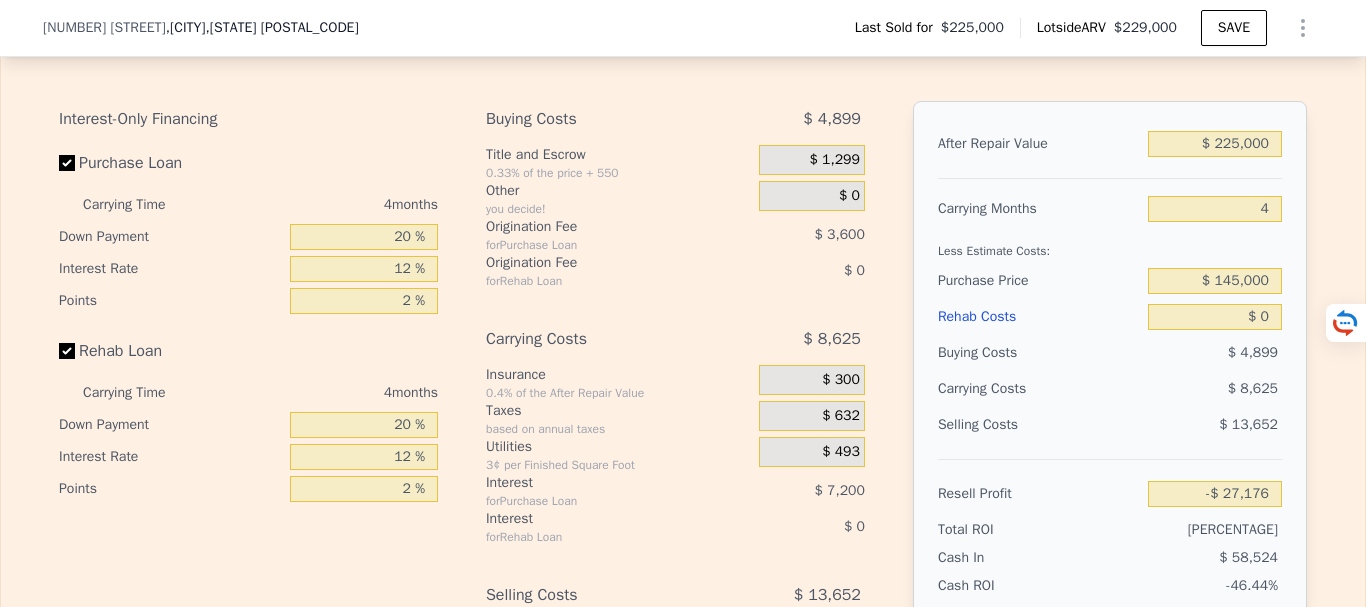 drag, startPoint x: 1115, startPoint y: 288, endPoint x: 1176, endPoint y: 262, distance: 66.309875 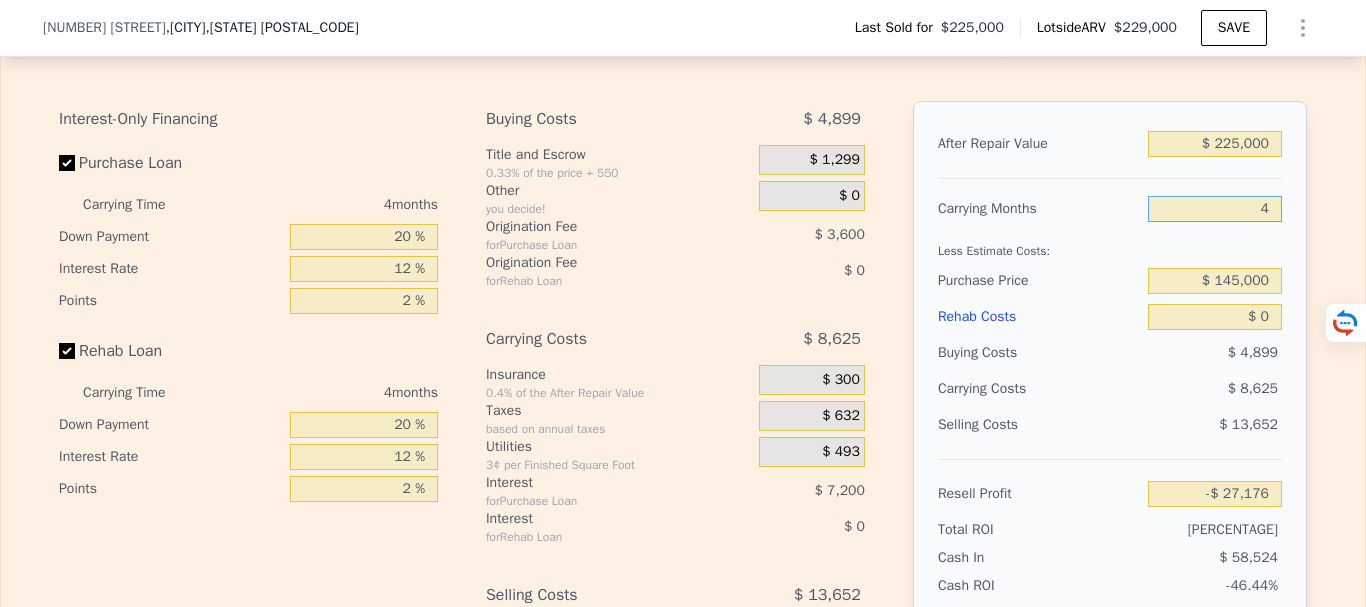 click on "4" at bounding box center (1215, 209) 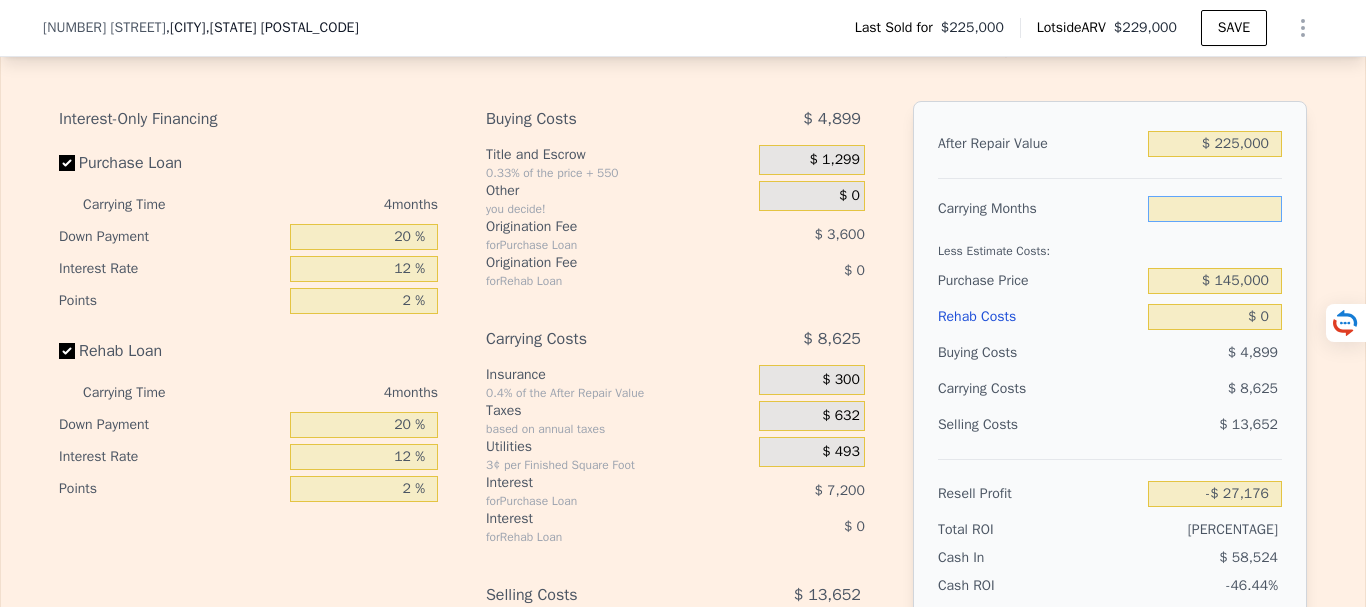 type on "6" 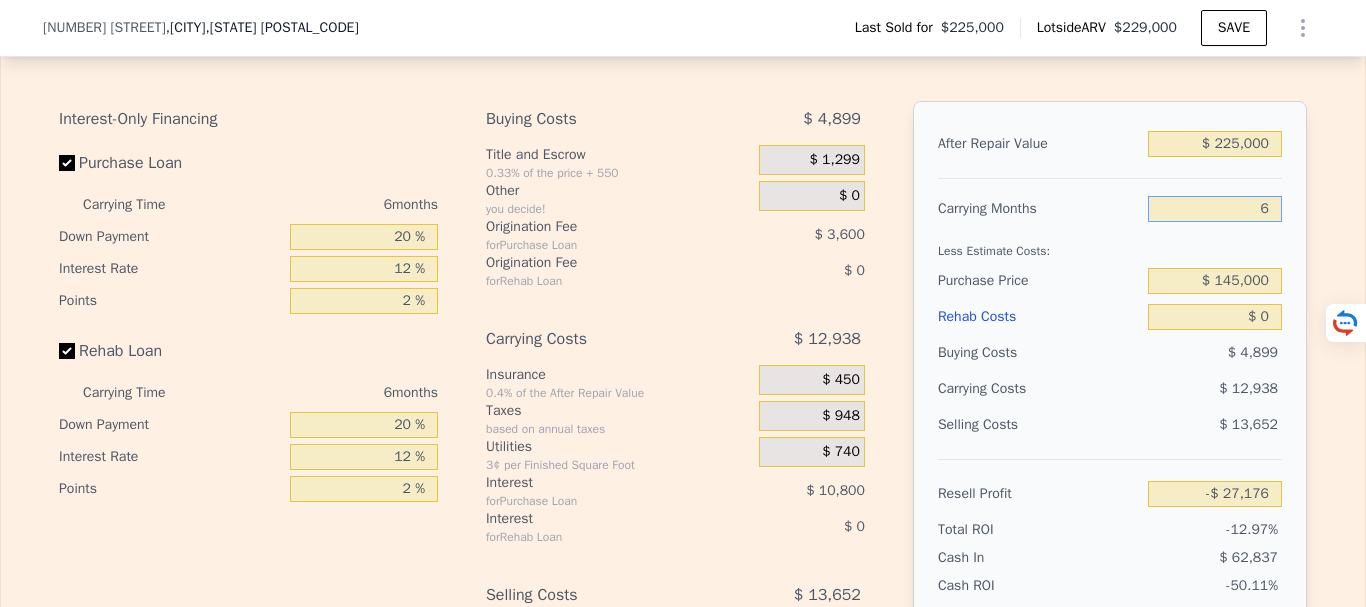 type on "-$ 31,489" 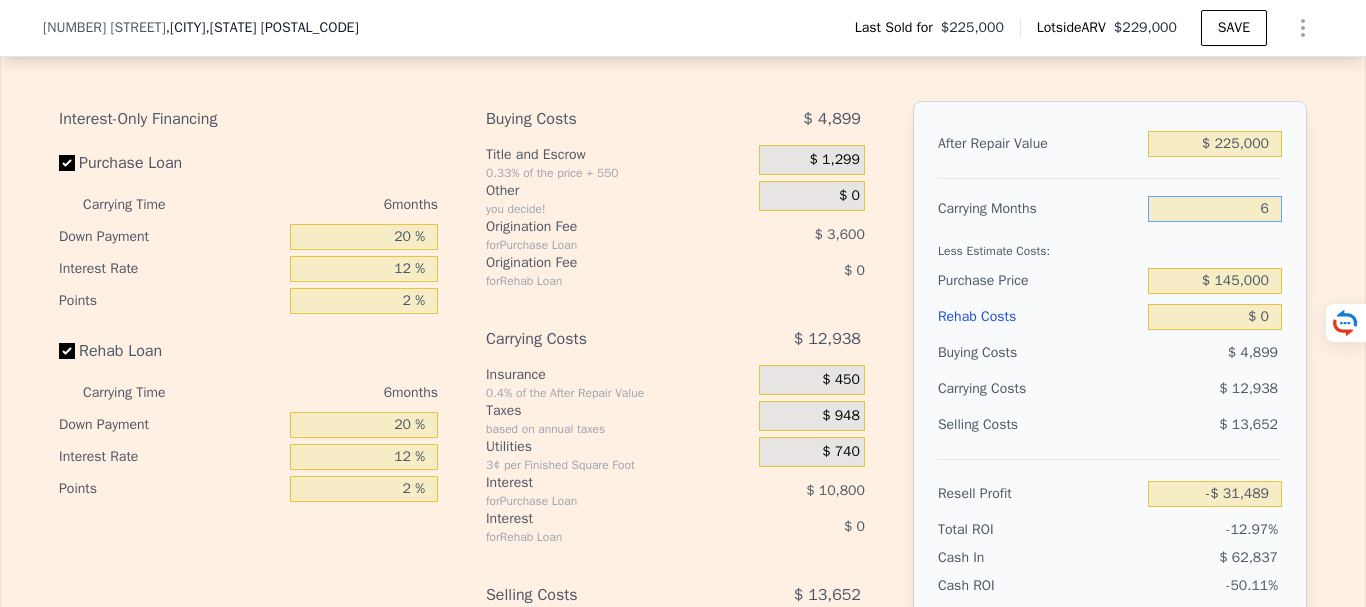 type on "6" 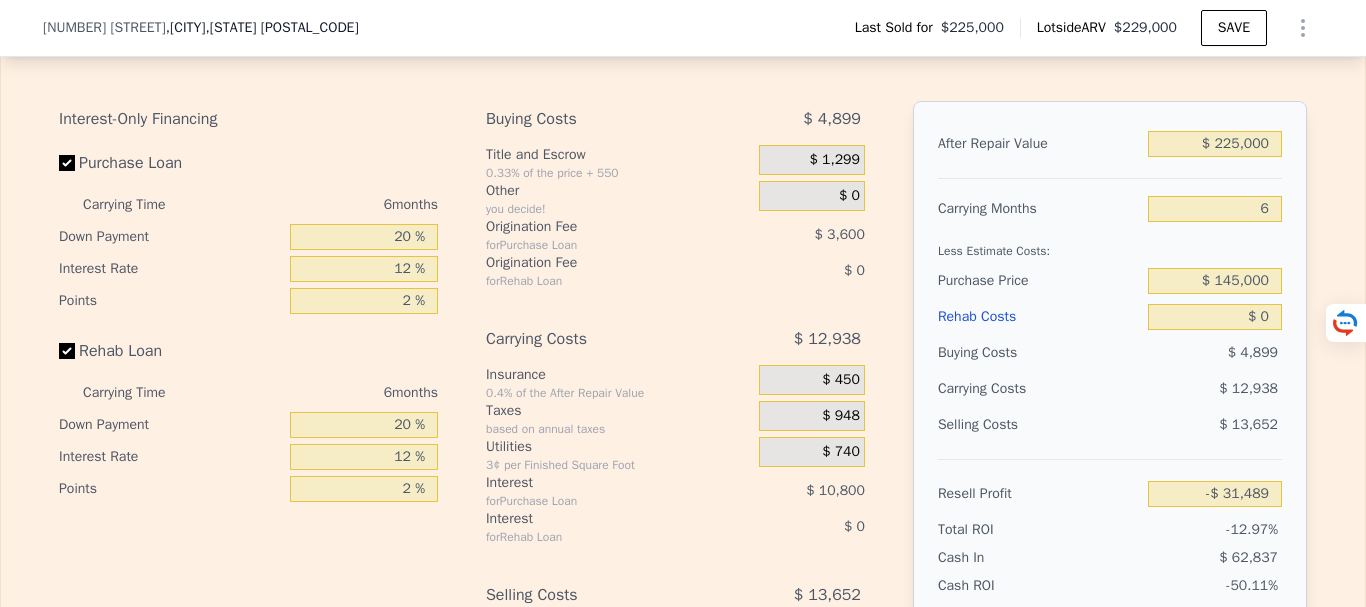 click on "Less Estimate Costs:" at bounding box center [1110, 245] 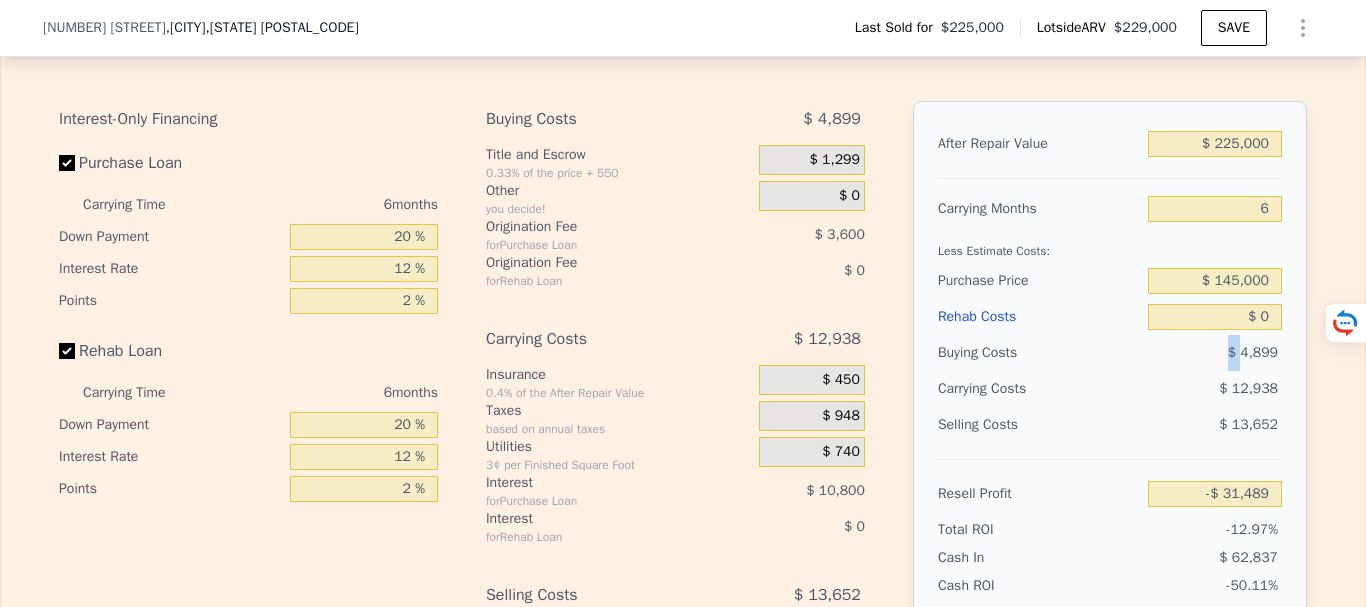 click on "$ 4,899" at bounding box center (1215, 353) 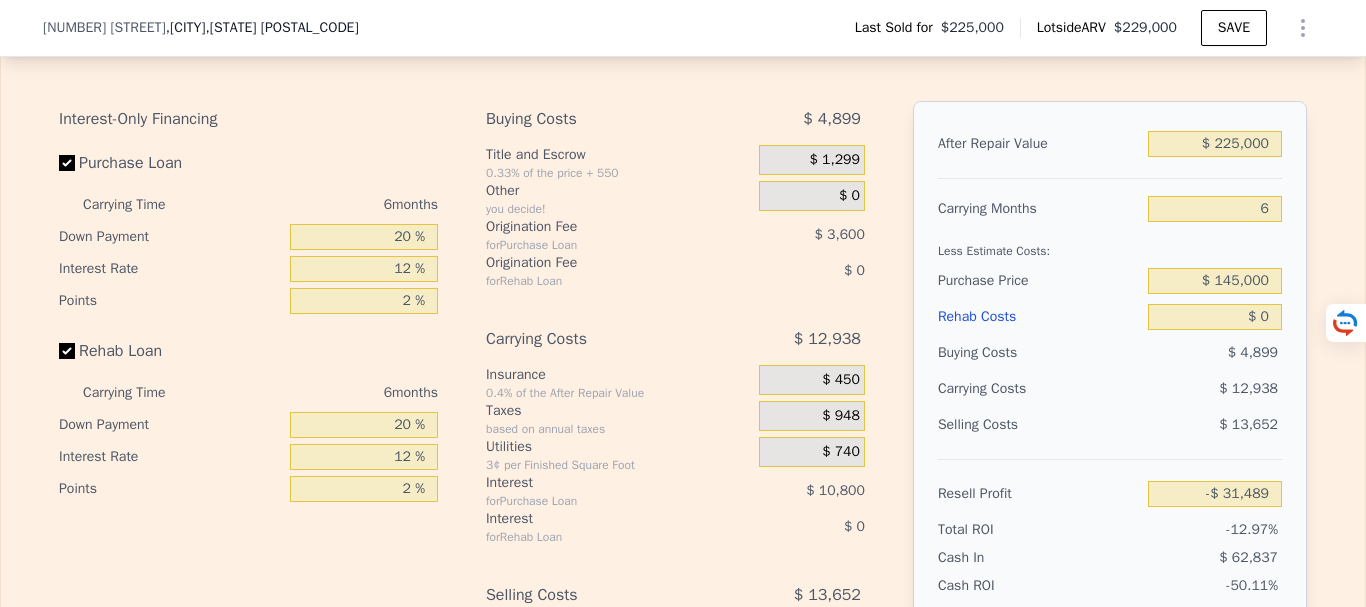 click on "$ 12,938" at bounding box center (1176, 389) 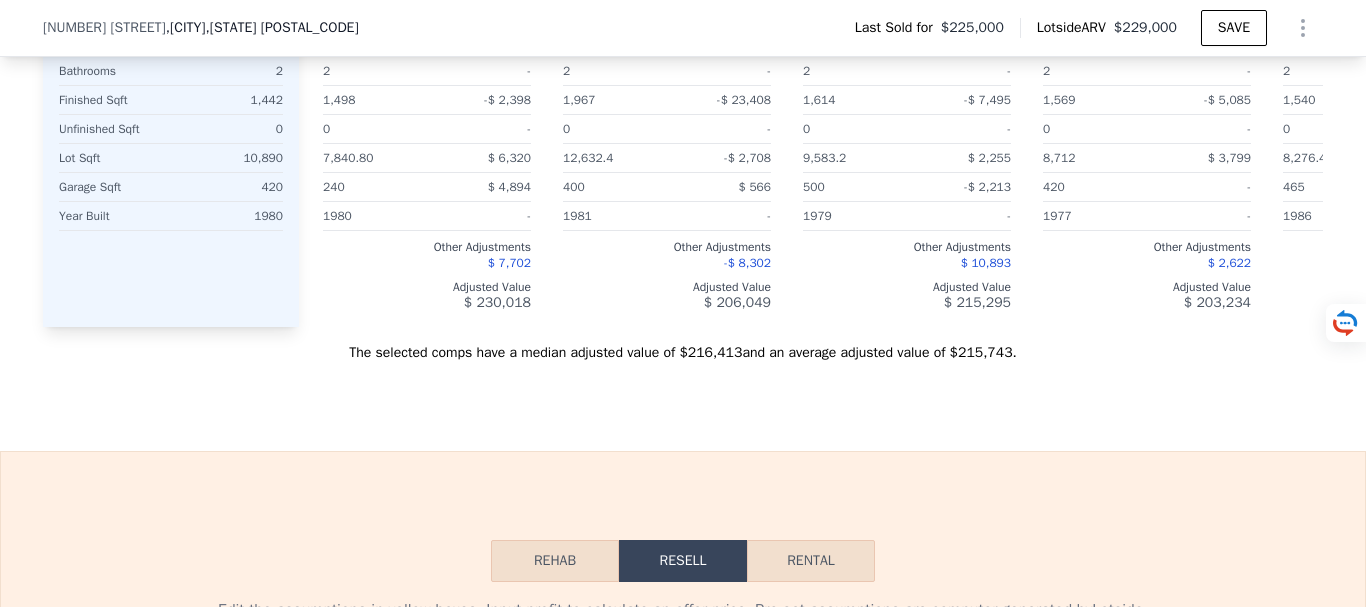 scroll, scrollTop: 2893, scrollLeft: 0, axis: vertical 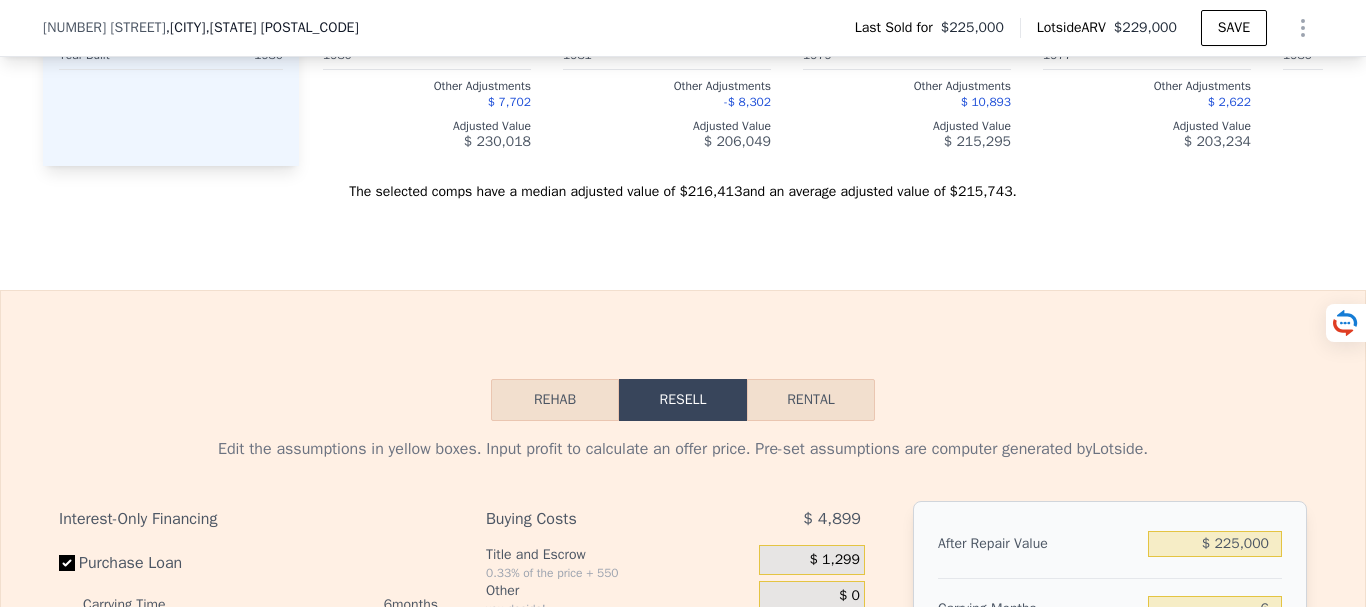 click on "Rental" at bounding box center [811, 400] 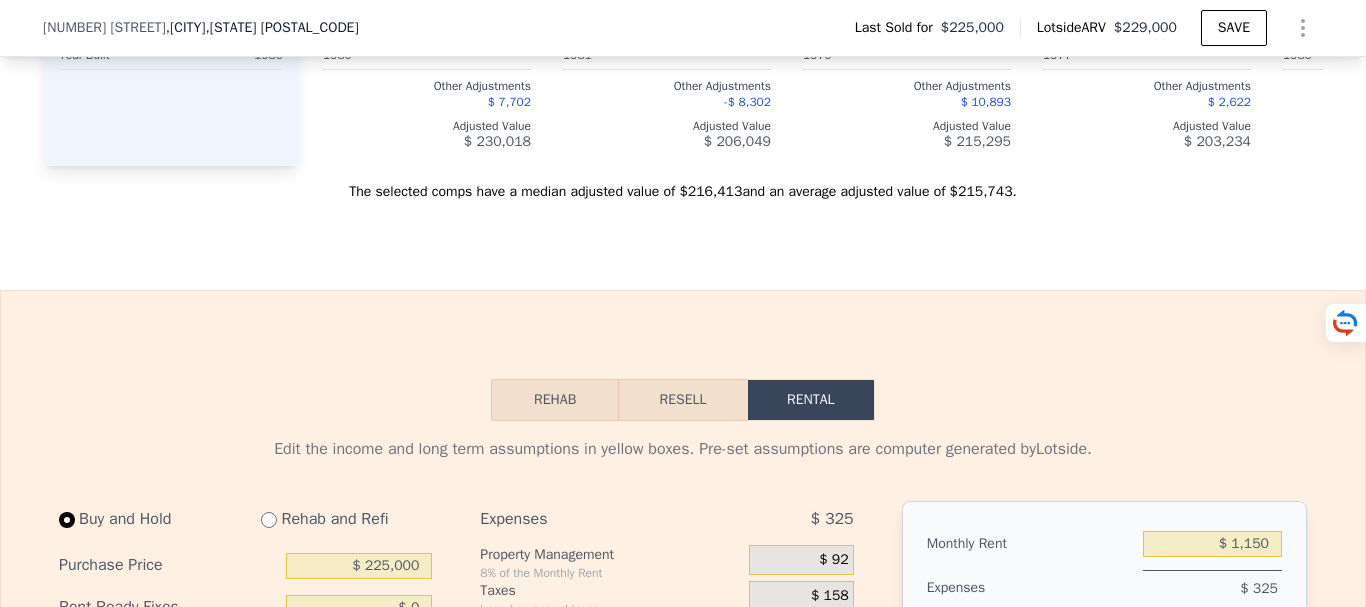 click on "Resell" at bounding box center [682, 400] 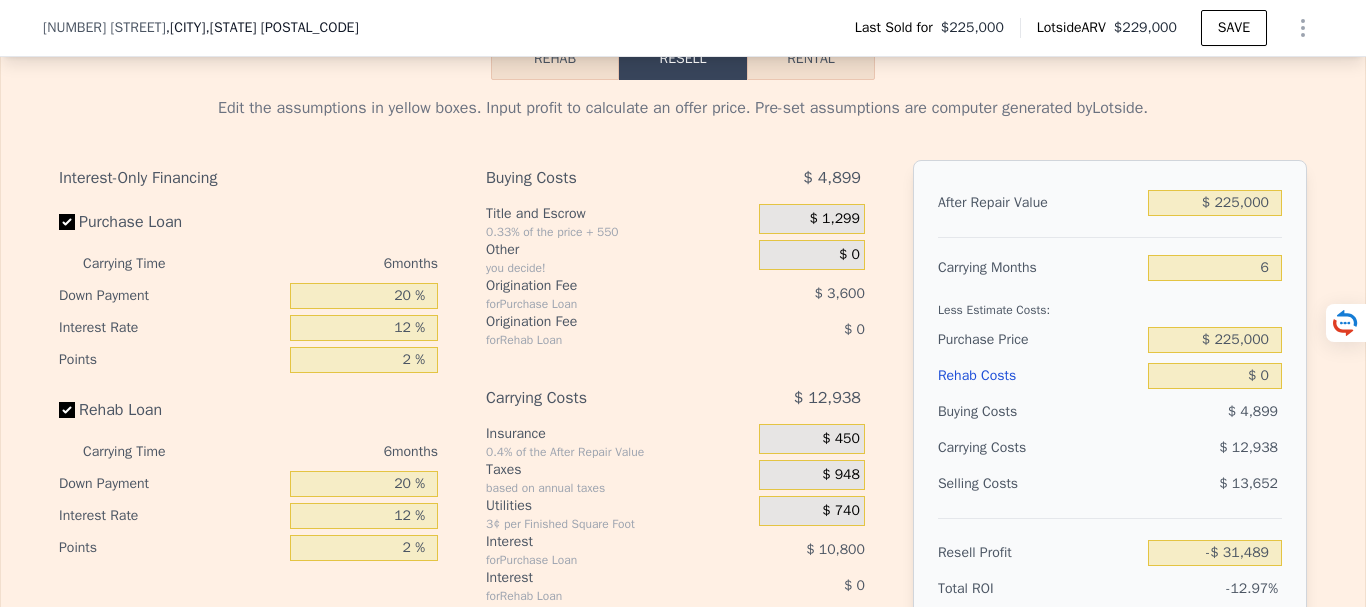scroll, scrollTop: 3293, scrollLeft: 0, axis: vertical 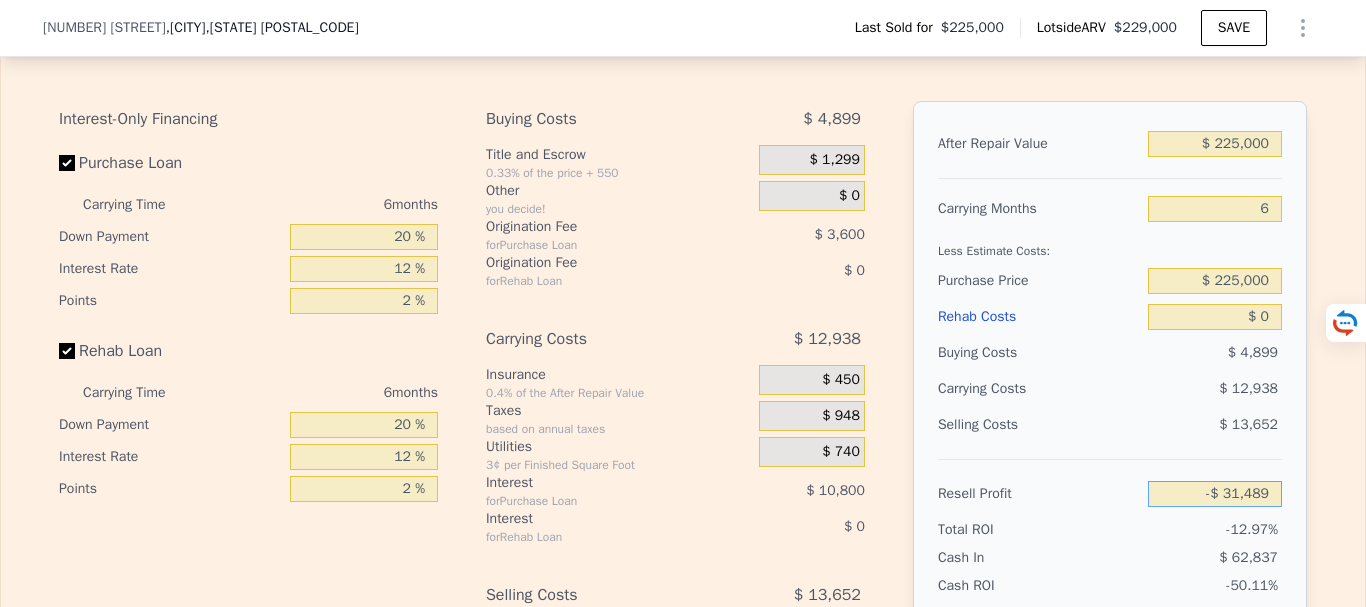 drag, startPoint x: 1196, startPoint y: 524, endPoint x: 1311, endPoint y: 528, distance: 115.06954 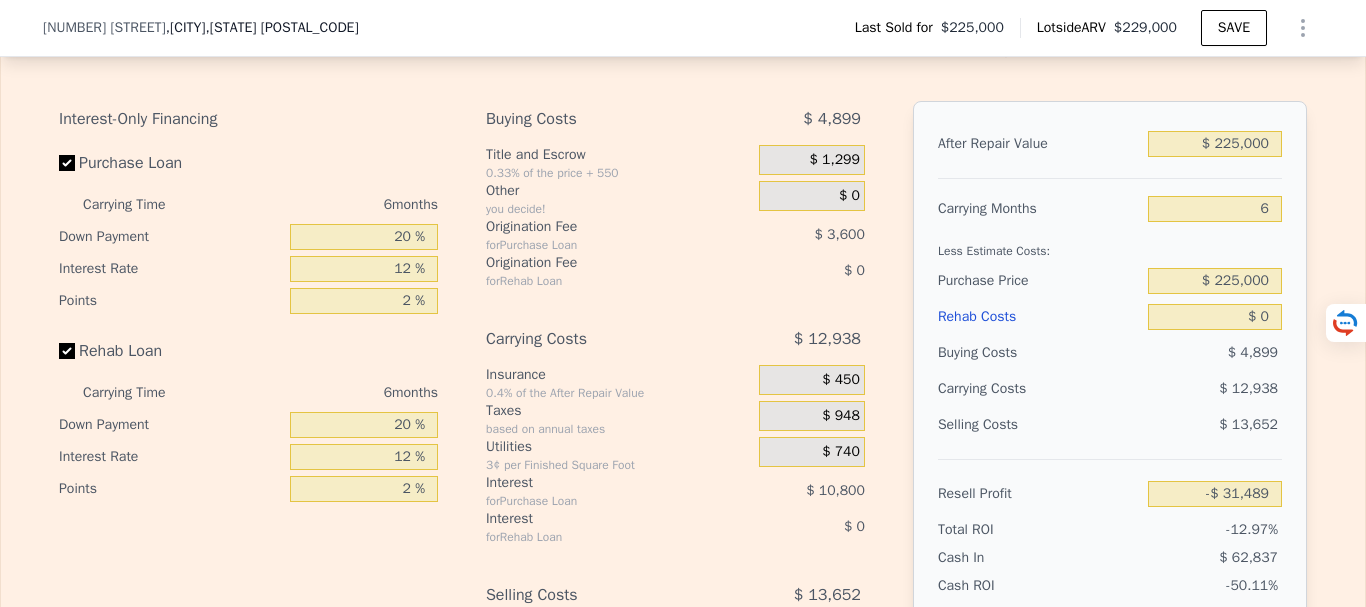 click on "Edit the assumptions in yellow boxes. Input profit to calculate an offer price. Pre-set assumptions are computer generated by Lotside . Interest-Only Financing Purchase Loan Carrying Time 6 months Down Payment 20 % Interest Rate 12 % Points 2 % Rehab Loan Carrying Time 6 months Down Payment 20 % Interest Rate 12 % Points 2 % Buying Costs $ 4,899 Title and Escrow 0.33% of the price + 550 $ 1,299 Other you decide! $ 0 Origination Fee for Purchase Loan $ 3,600 Origination Fee for Rehab Loan $ 0 Carrying Costs $ 12,938 Insurance 0.4% of the After Repair Value $ 450 Taxes based on annual taxes $ 948 Utilities 3¢ per Finished Square Foot $ 740 Interest for Purchase Loan $ 10,800 Interest for Rehab Loan $ 0 Selling Costs $ 13,652 Excise Tax 0.49% of the After Repair Value $ 1,103 Listing Commission 2.5% of the After Repair Value $ 5,625 Selling Commission 2.5% of the After Repair Value $ 5,625 Title and Escrow 0.33% of the After Repair Value $ 1,299 After Repair Value $ 225,000 Carrying Months 6 $ 225,000" at bounding box center (683, 393) 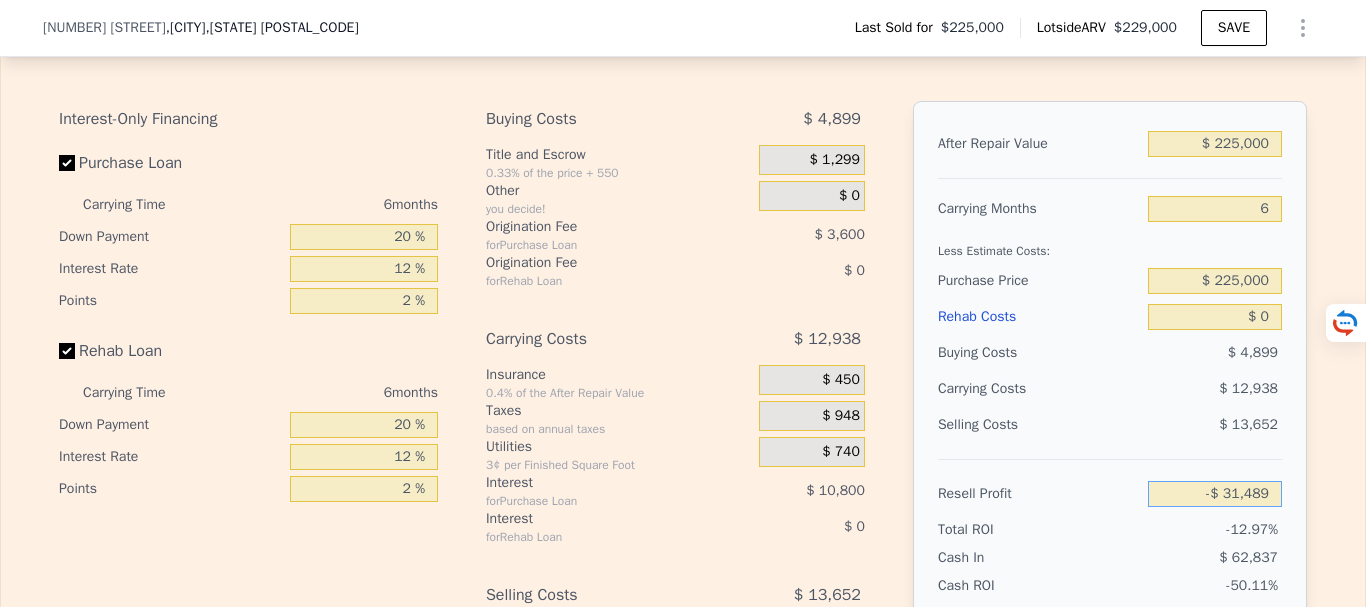 click on "-$ 31,489" at bounding box center (1215, 494) 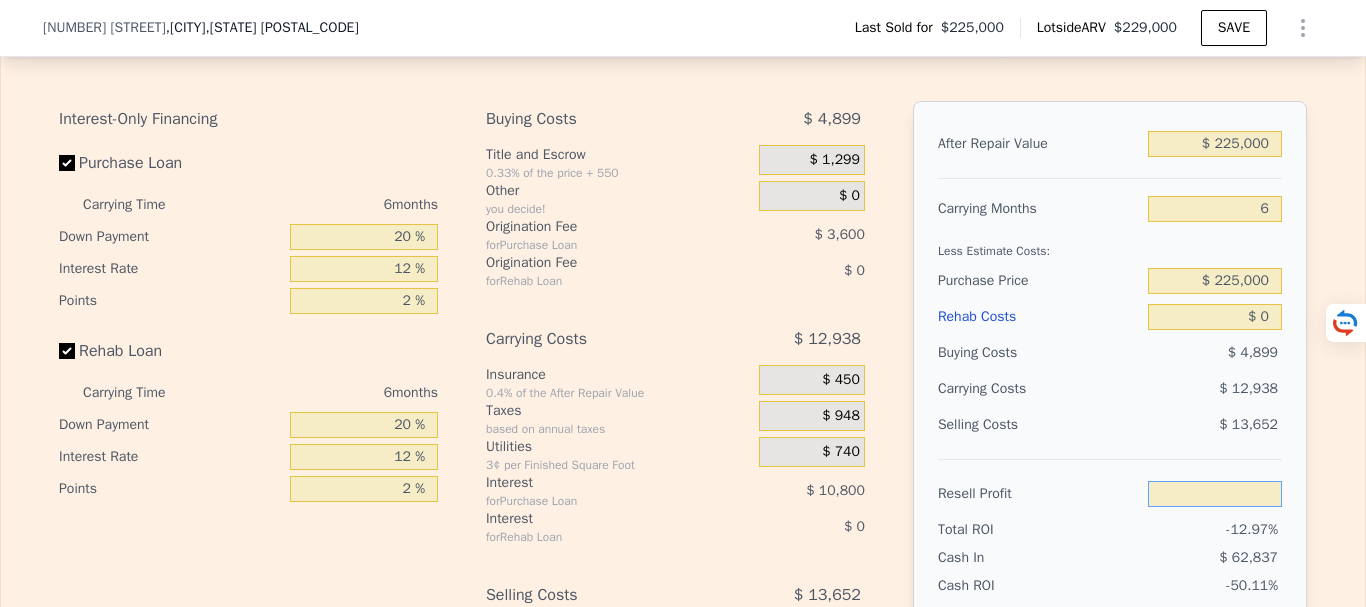type 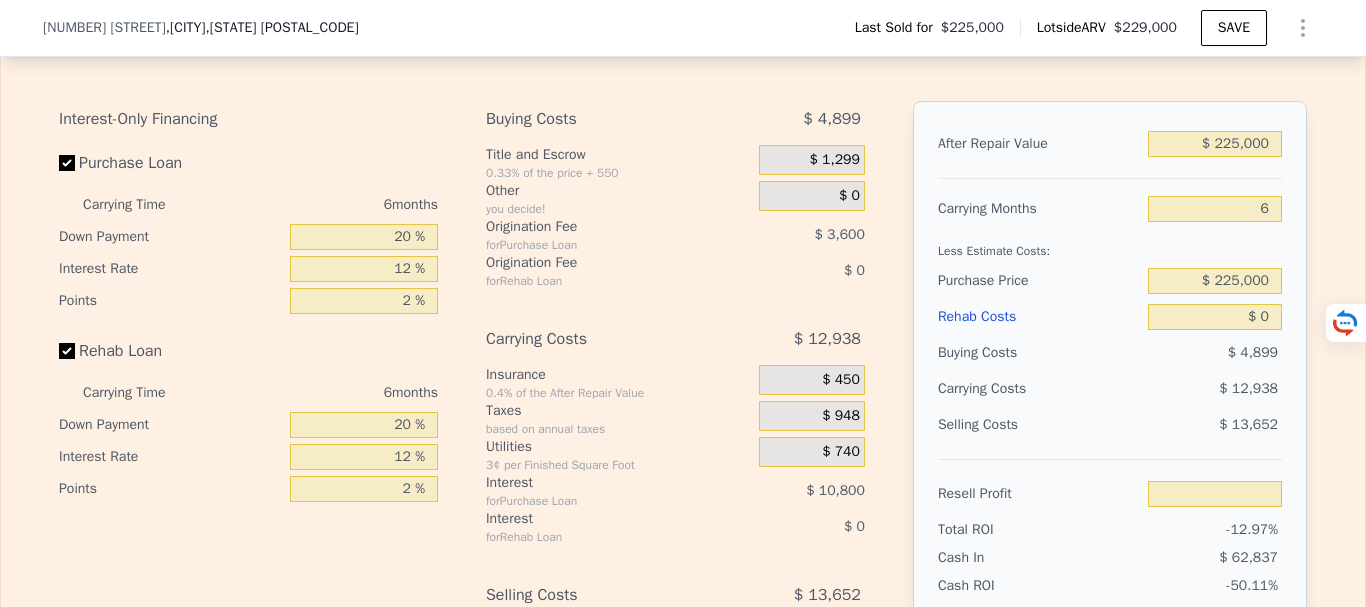 click on "$ 13,652" at bounding box center [1215, 425] 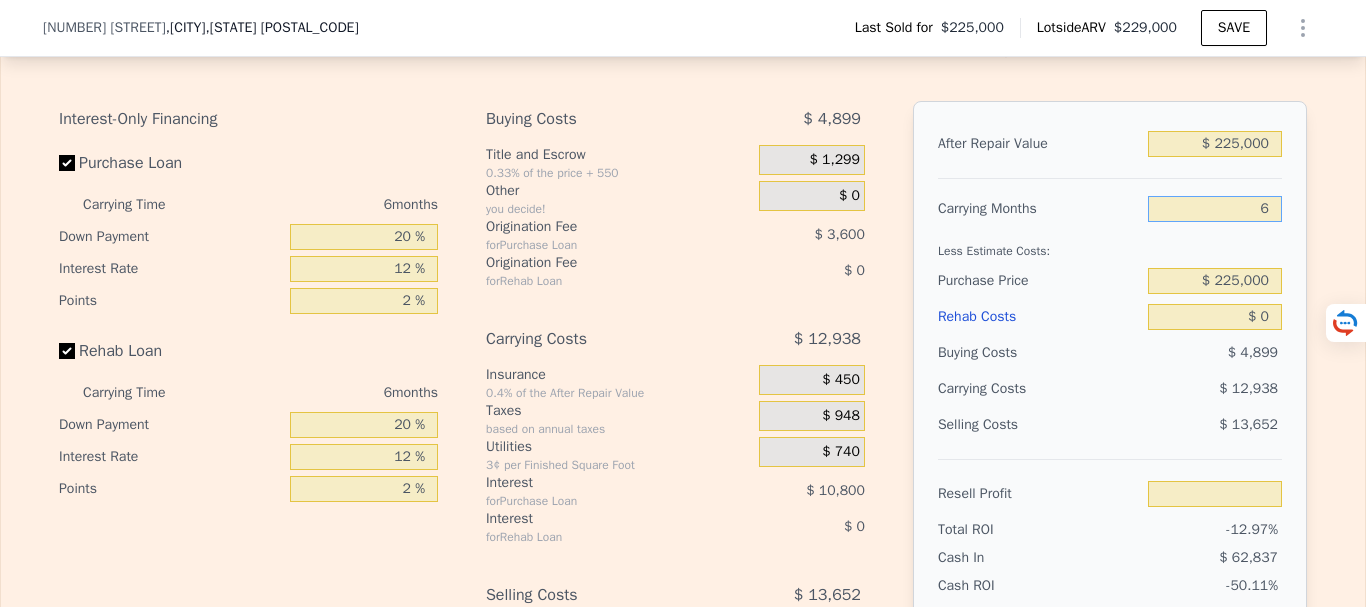 click on "6" at bounding box center [1215, 209] 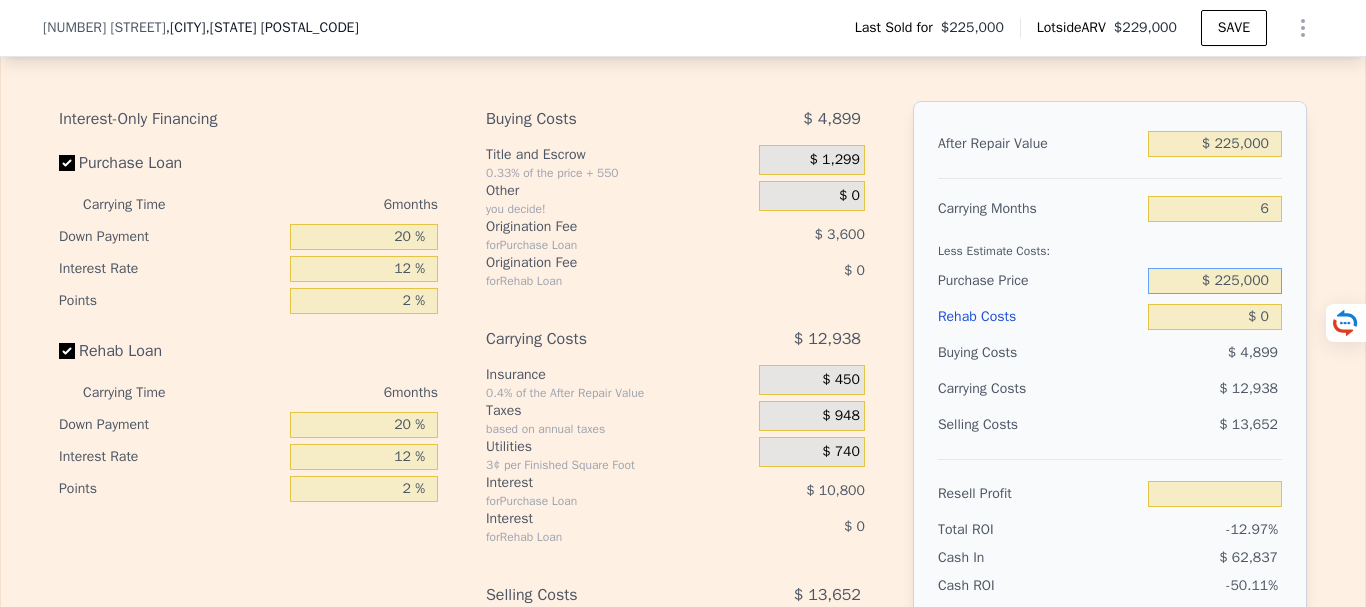 click on "$ 225,000" at bounding box center [1215, 281] 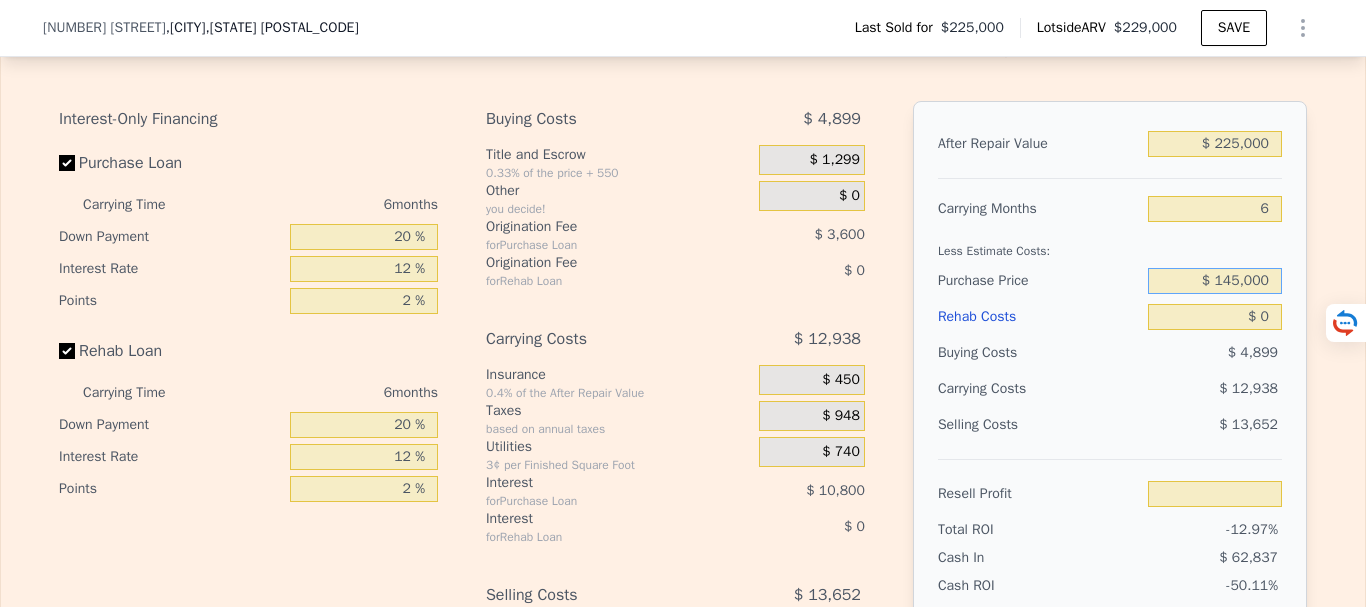 type on "$ 145,000" 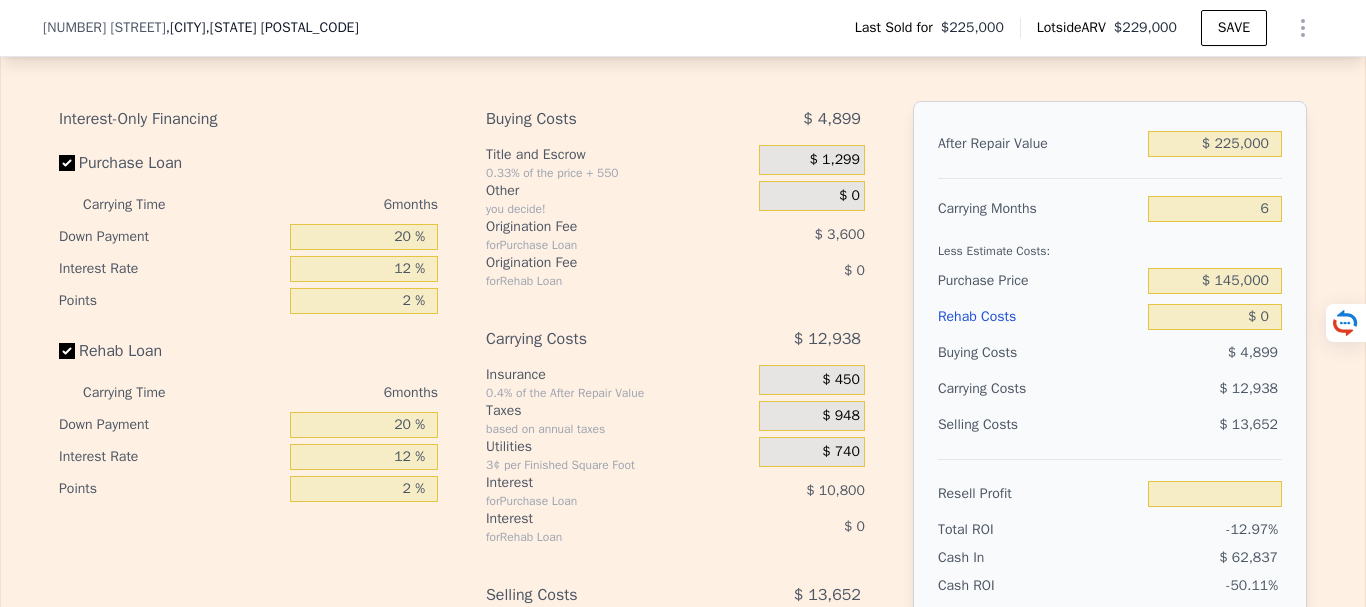 click on "$ 12,938" at bounding box center [1176, 389] 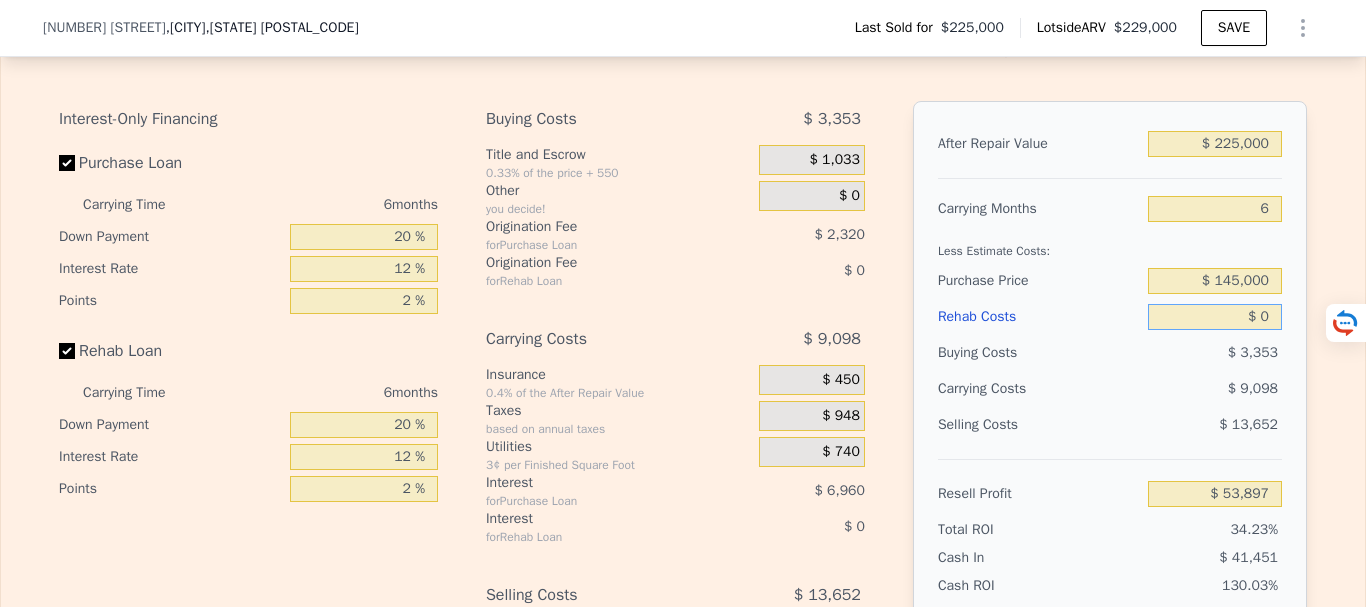 click on "$ 0" at bounding box center [1215, 317] 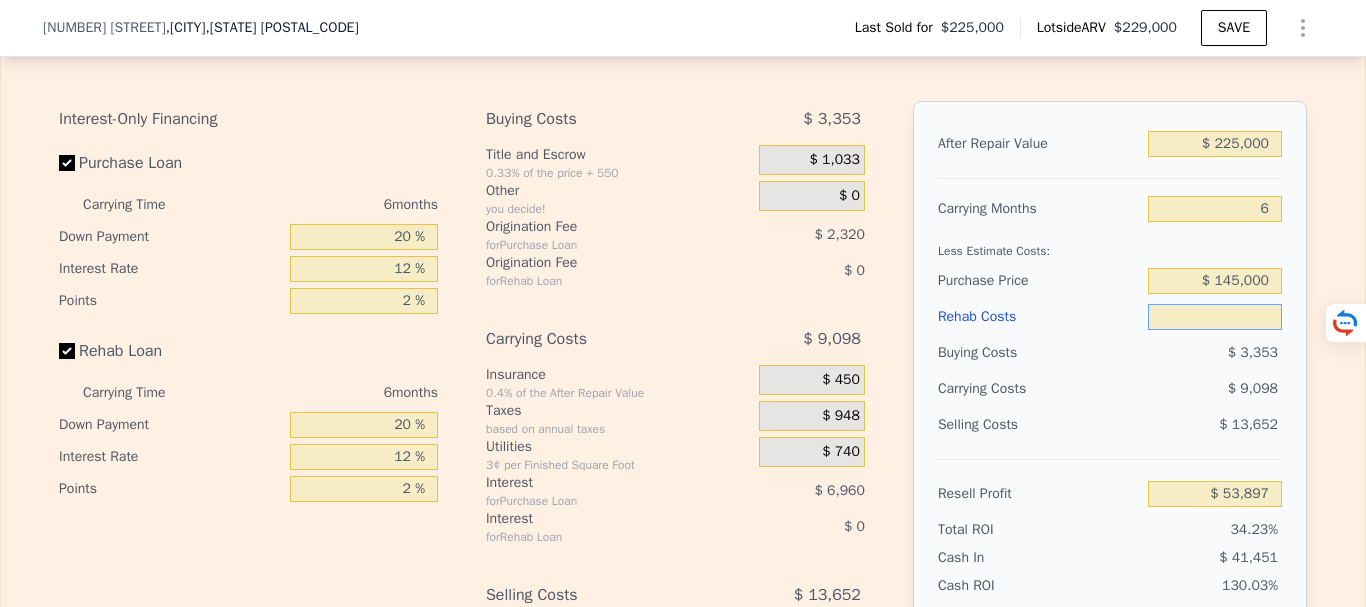 type on "$ 4" 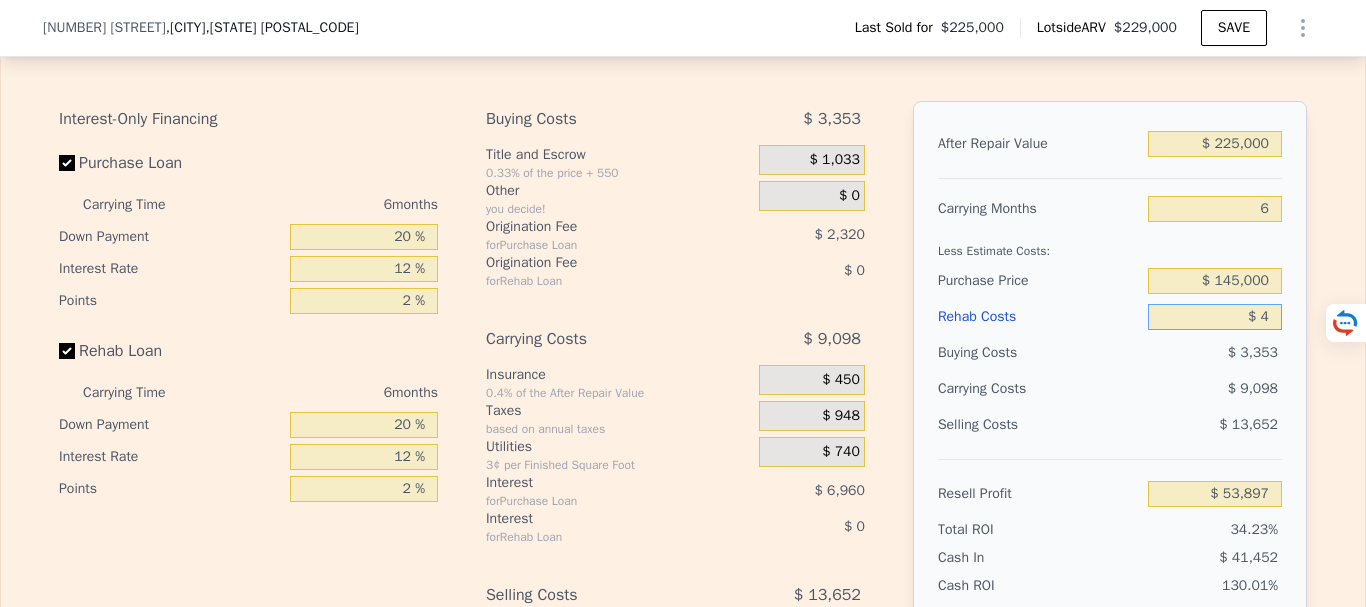 type on "$ 53,893" 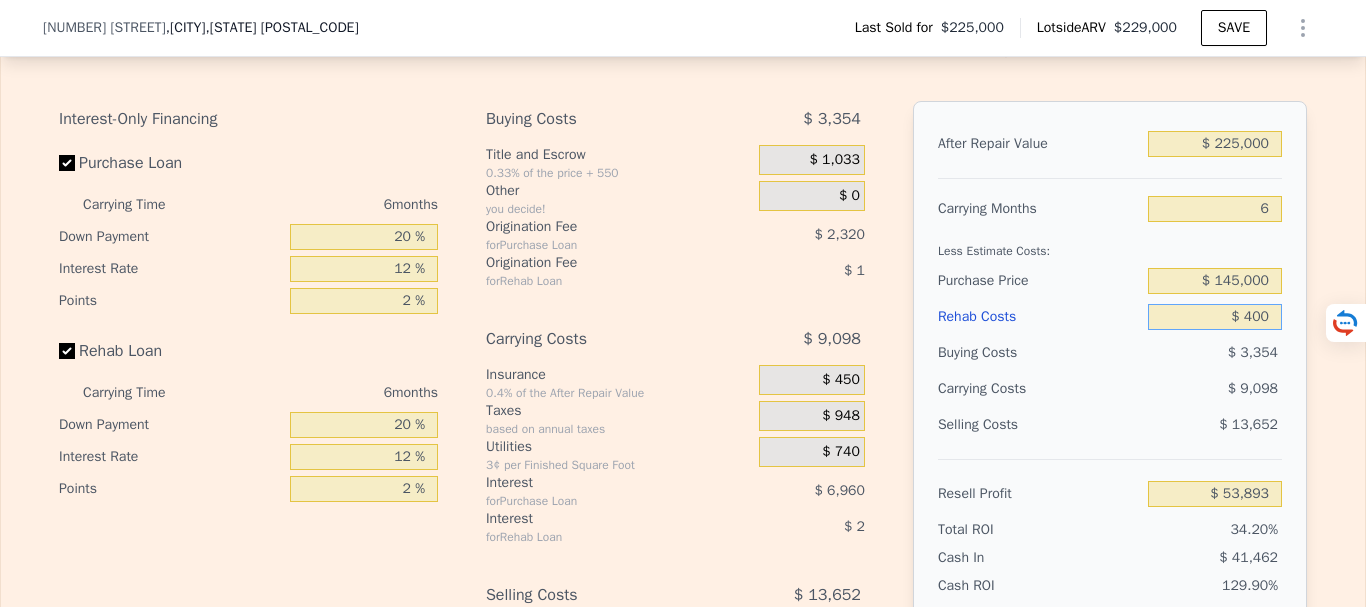 type on "$ 4,000" 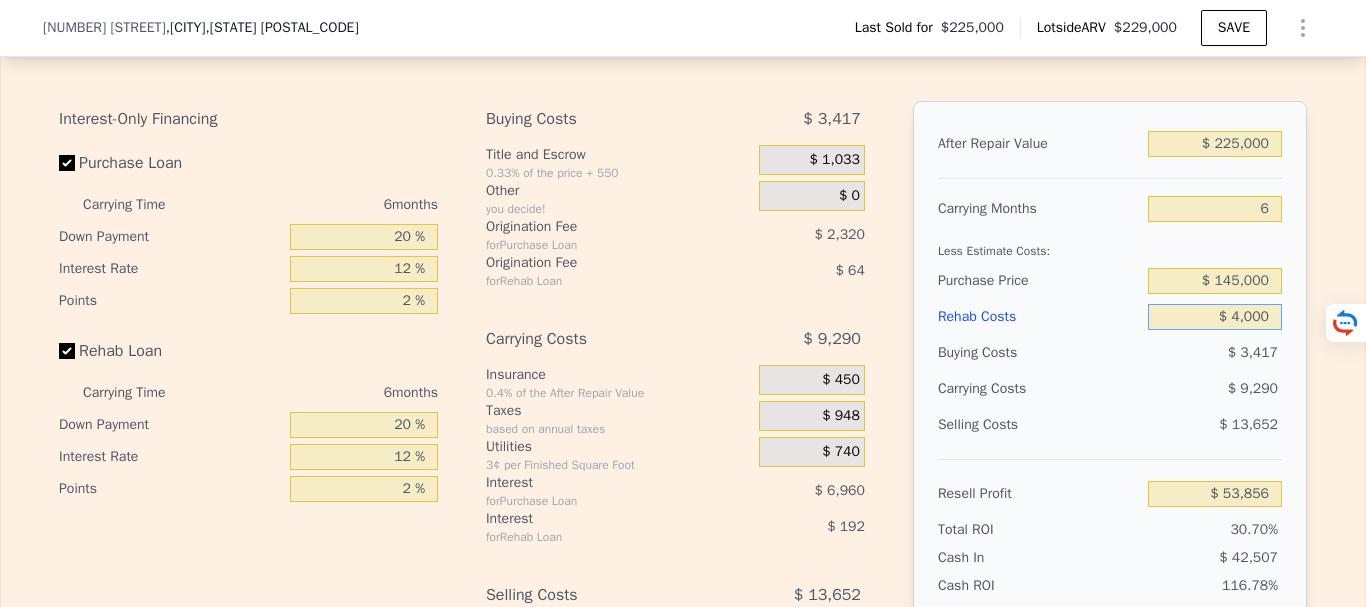 type on "$ 49,641" 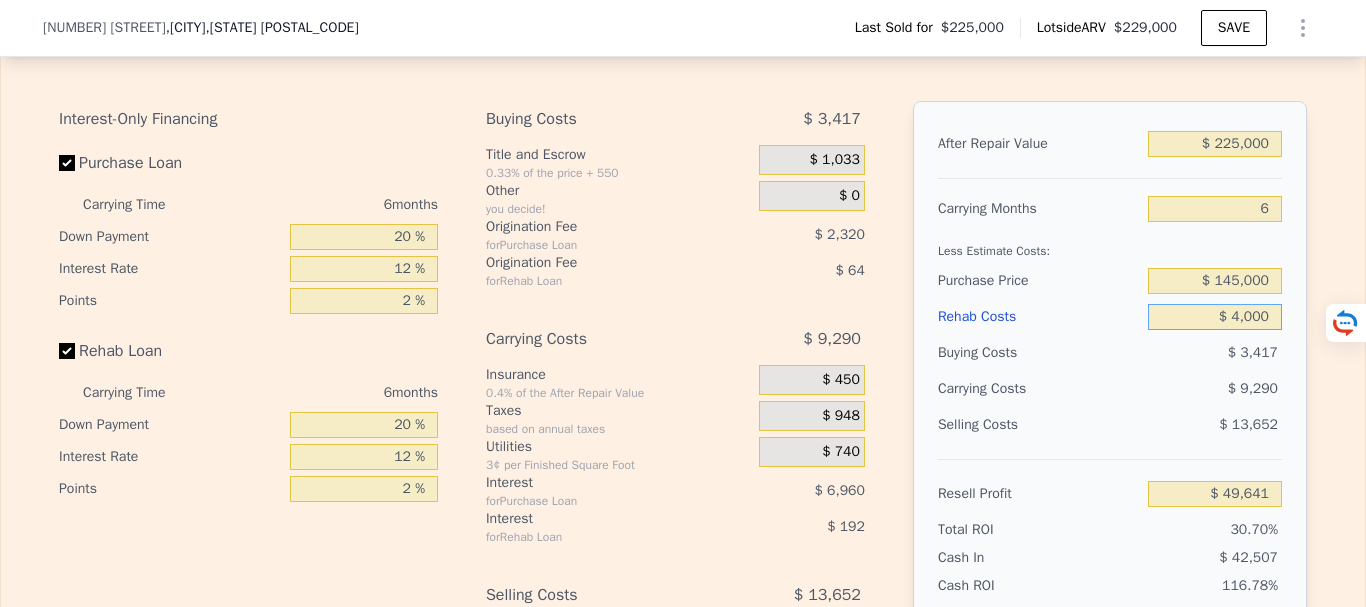 type on "$ 40,000" 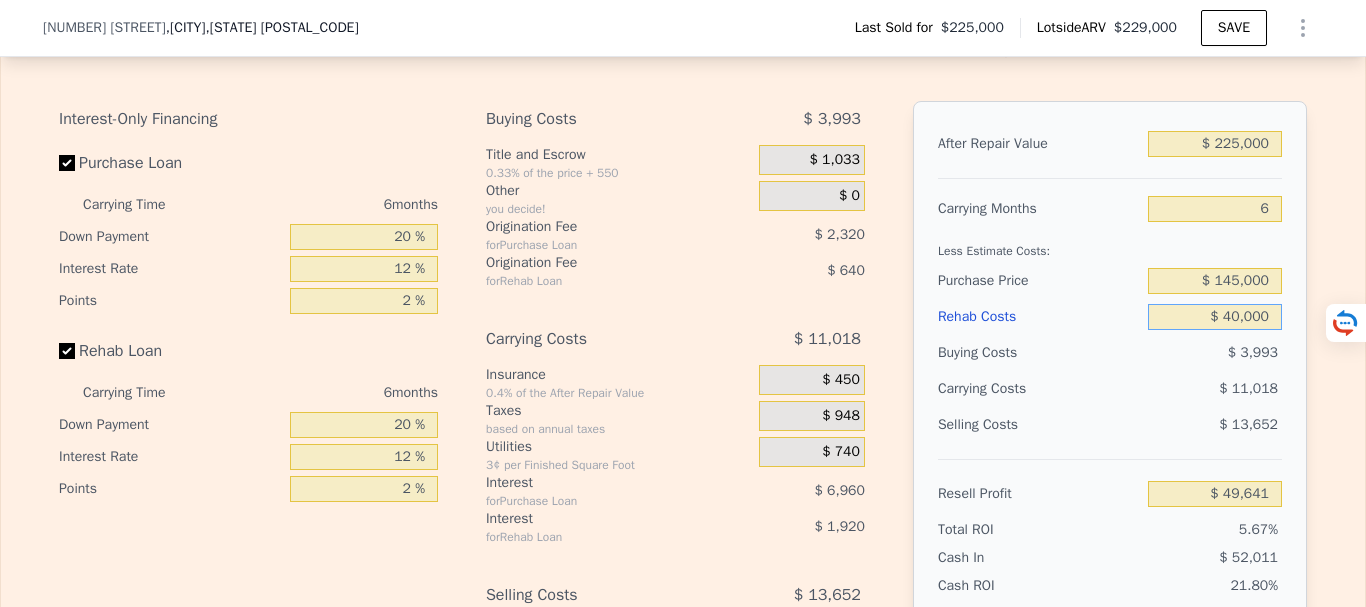 type on "$ 11,337" 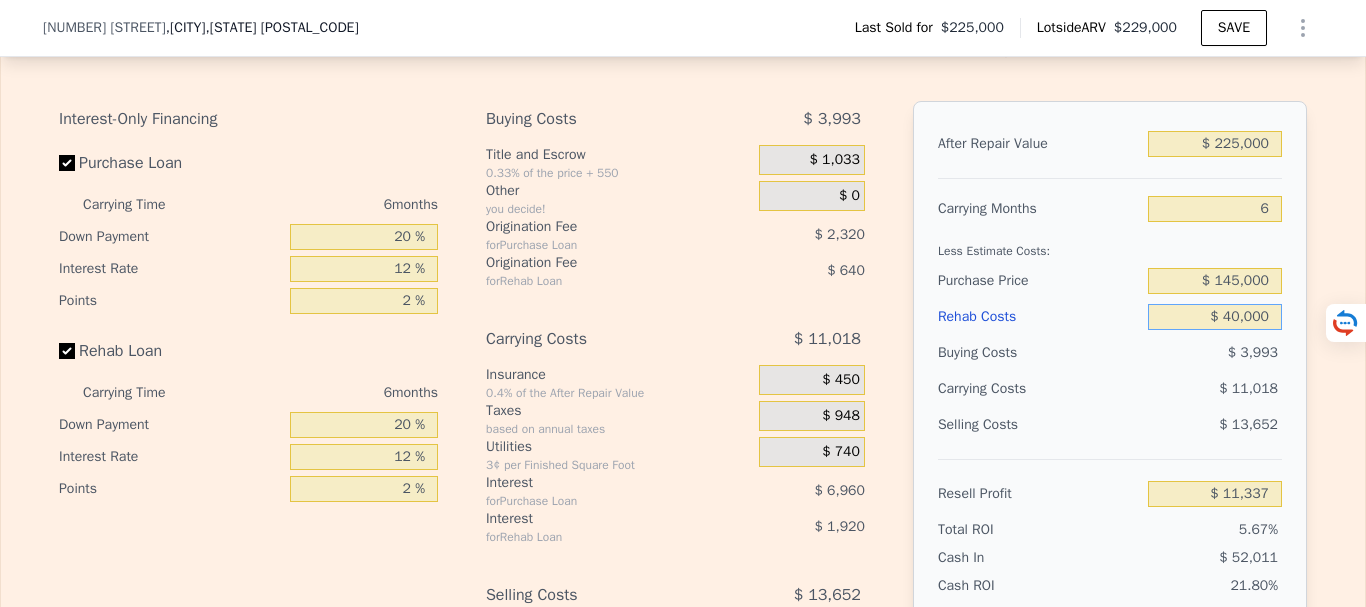 type on "$ 40,000" 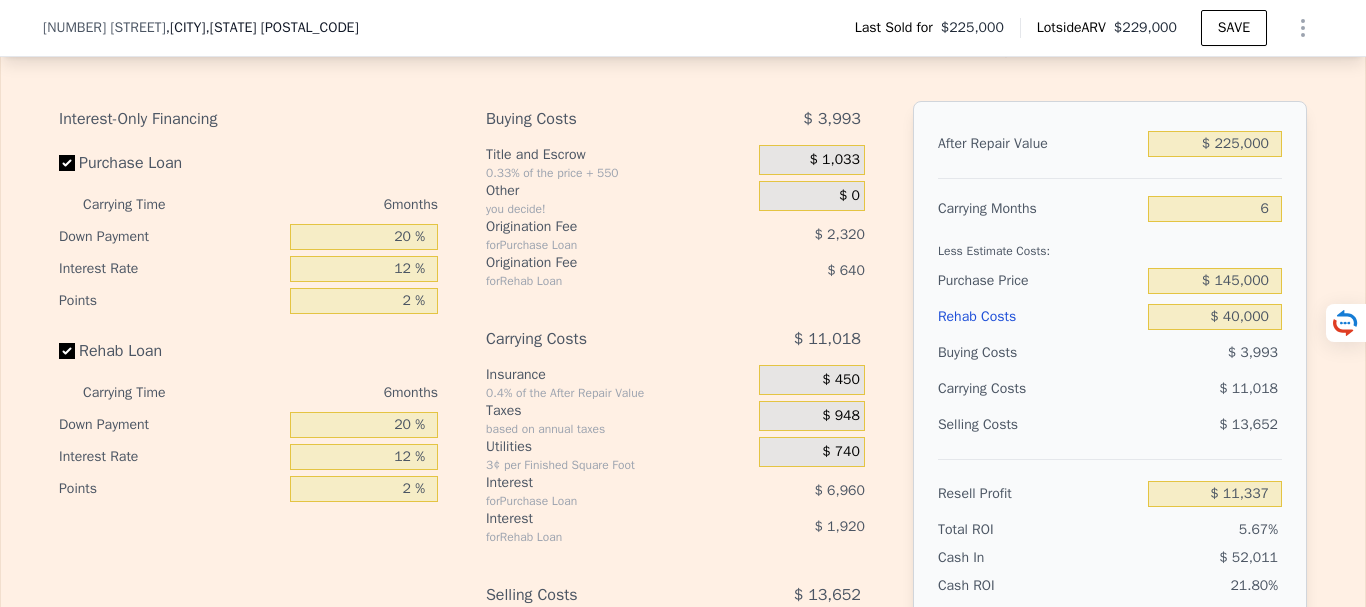 click on "$ 3,993" at bounding box center (1215, 353) 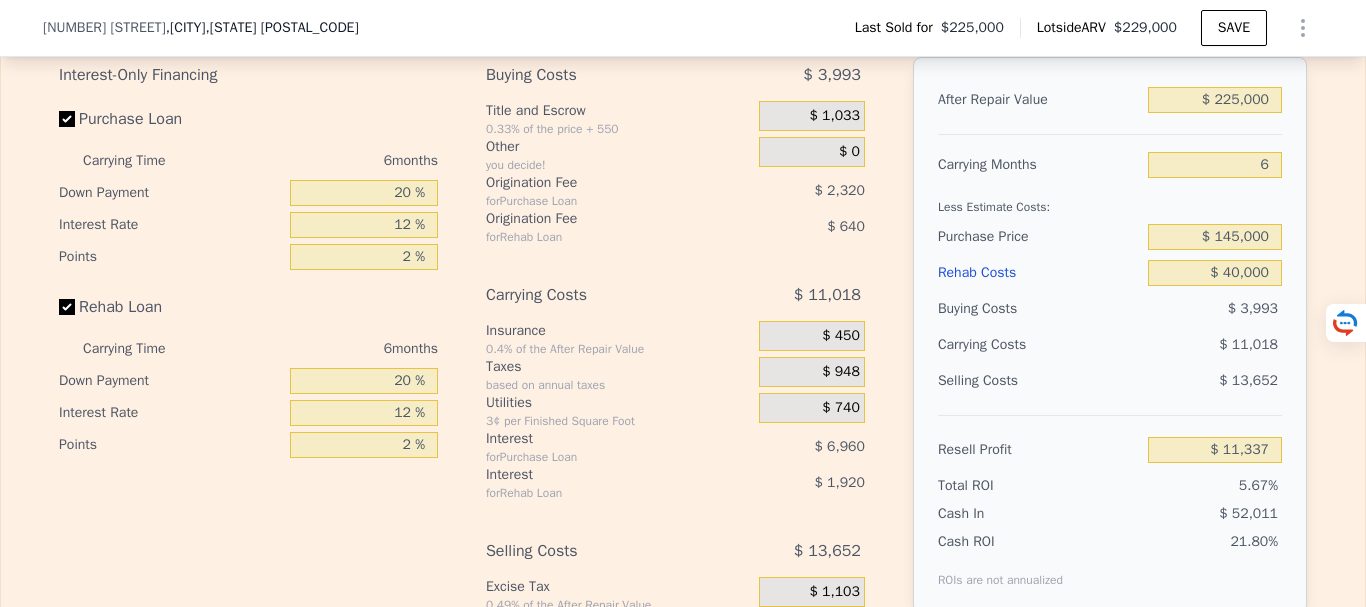 scroll, scrollTop: 3293, scrollLeft: 0, axis: vertical 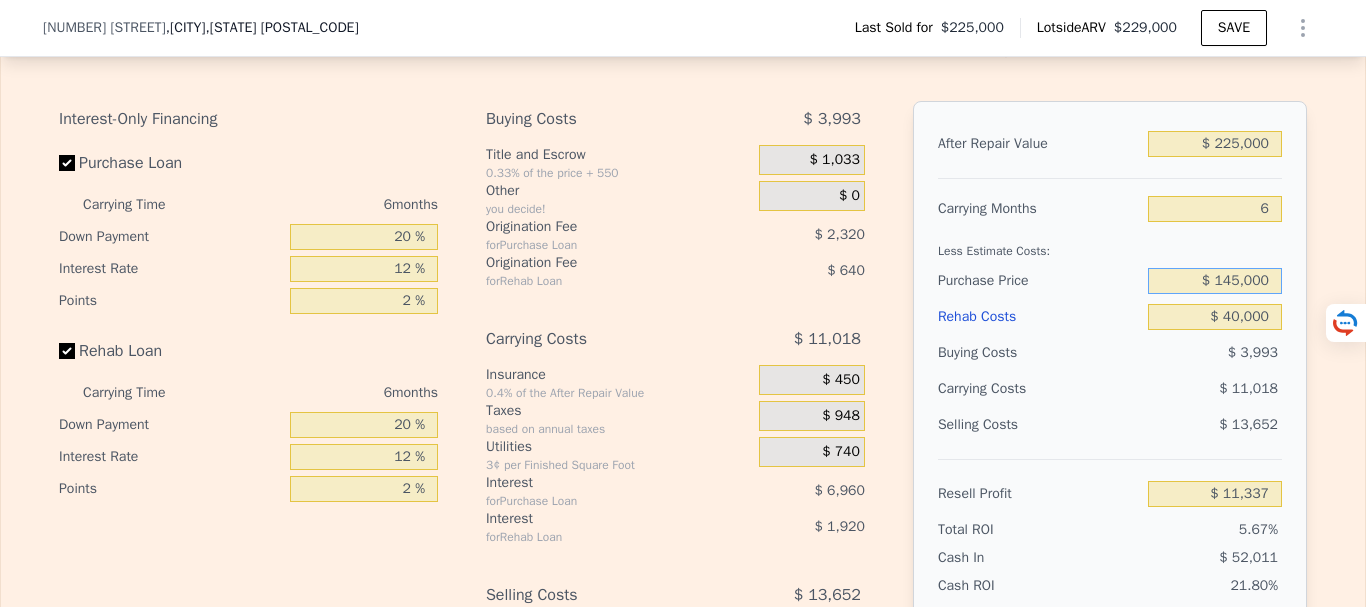 click on "$ 145,000" at bounding box center (1215, 281) 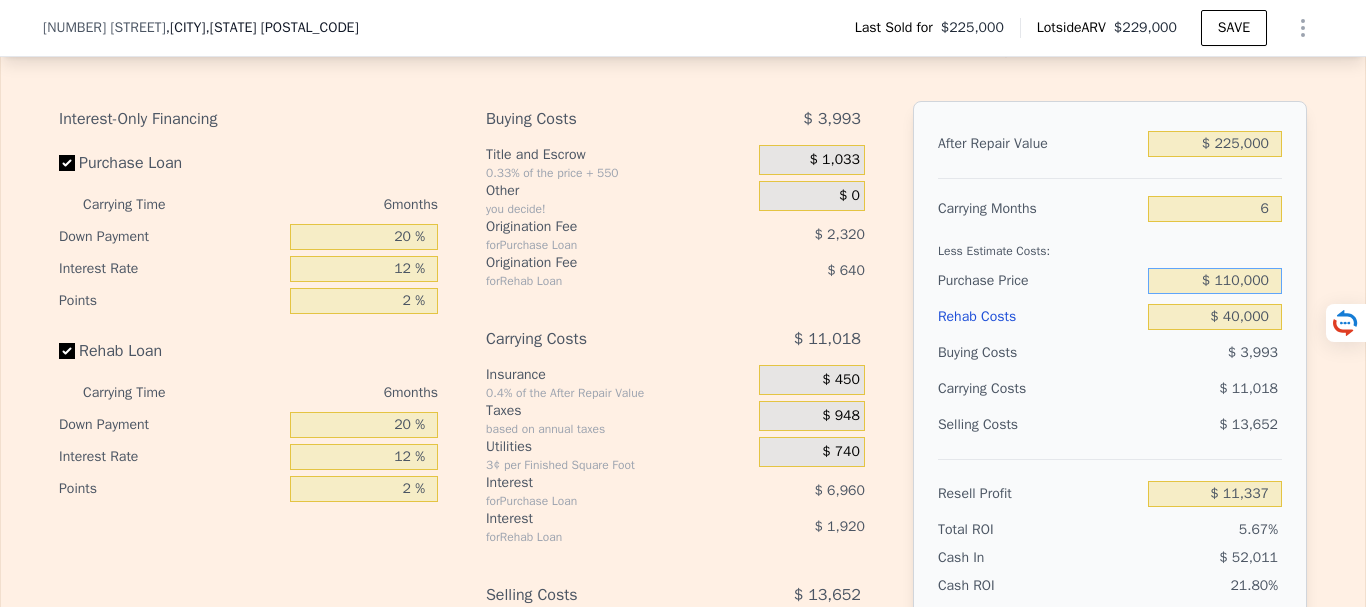 type on "$ 110,000" 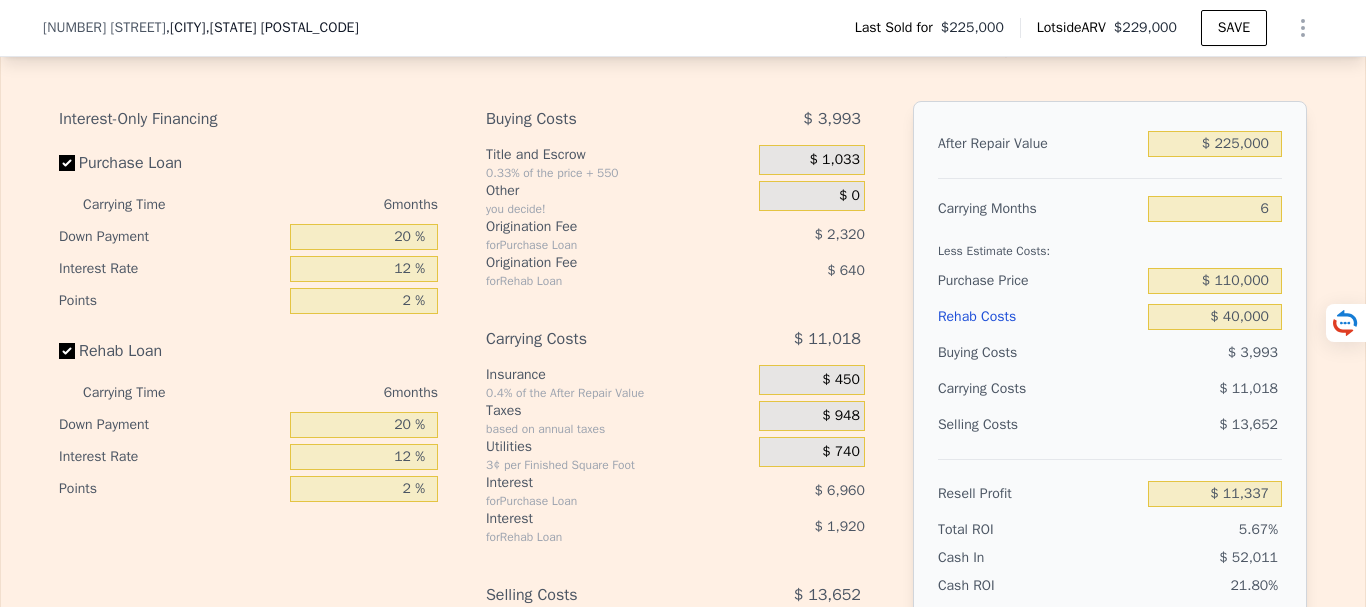 click on "$ 3,993" at bounding box center [1215, 353] 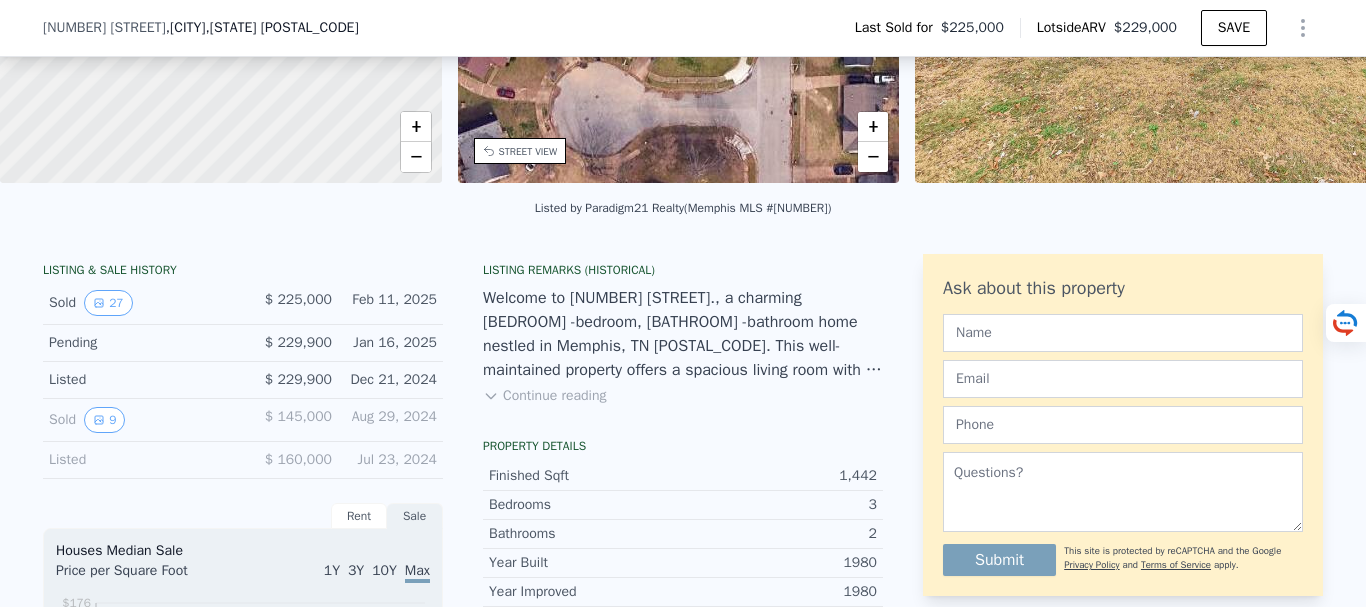 scroll, scrollTop: 0, scrollLeft: 0, axis: both 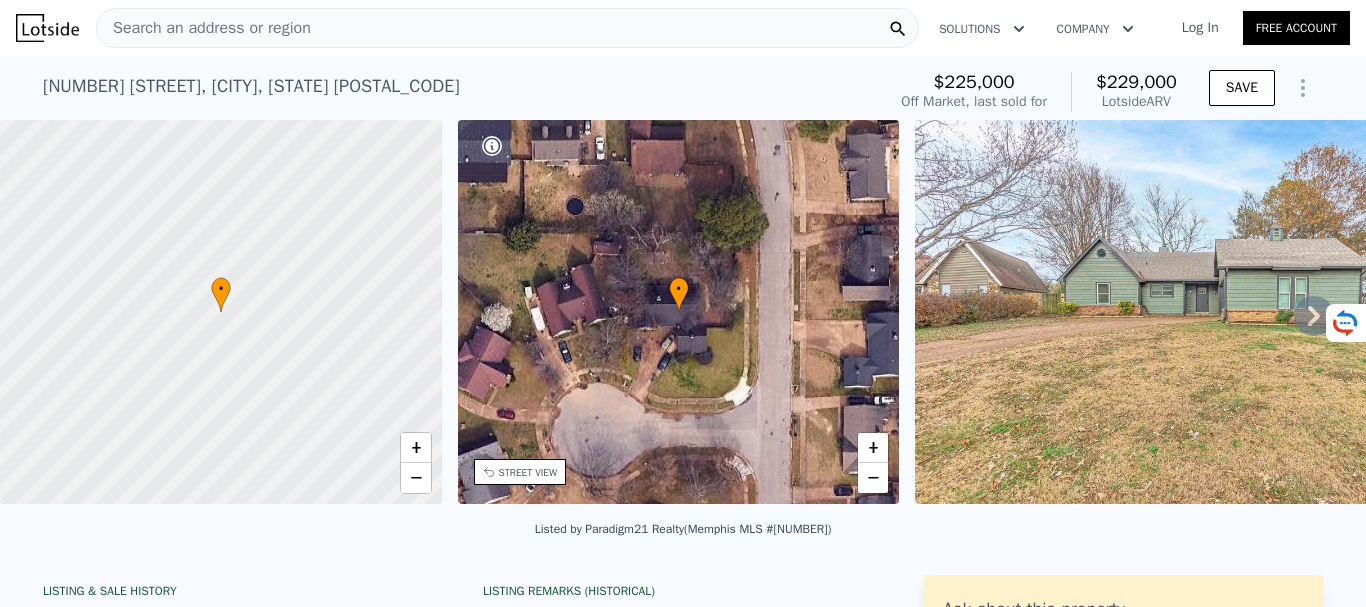 click on "Search an address or region" at bounding box center [204, 28] 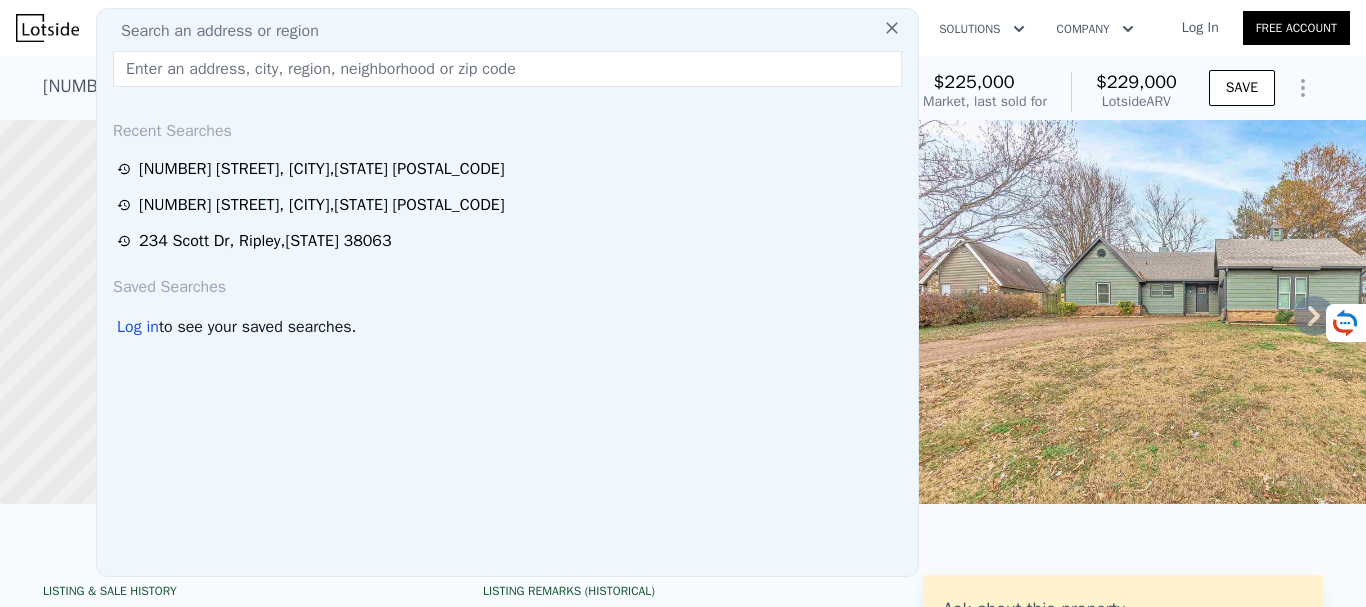 click at bounding box center (507, 69) 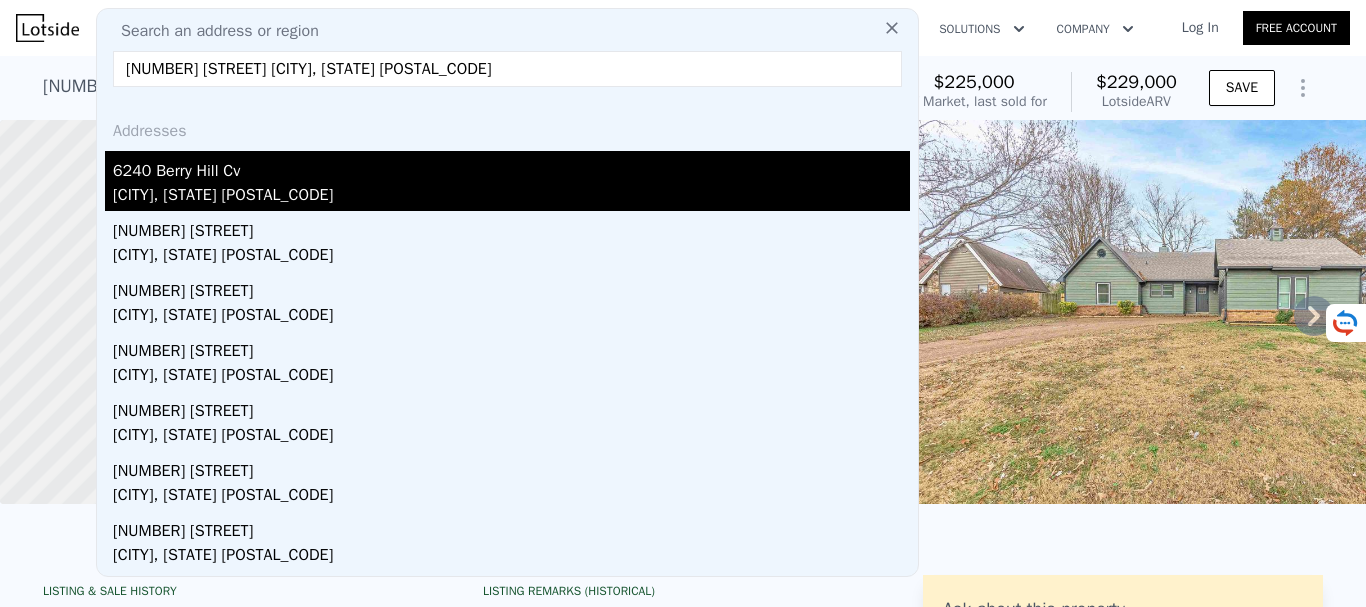 type on "[NUMBER] [STREET] [CITY], [STATE] [POSTAL_CODE]" 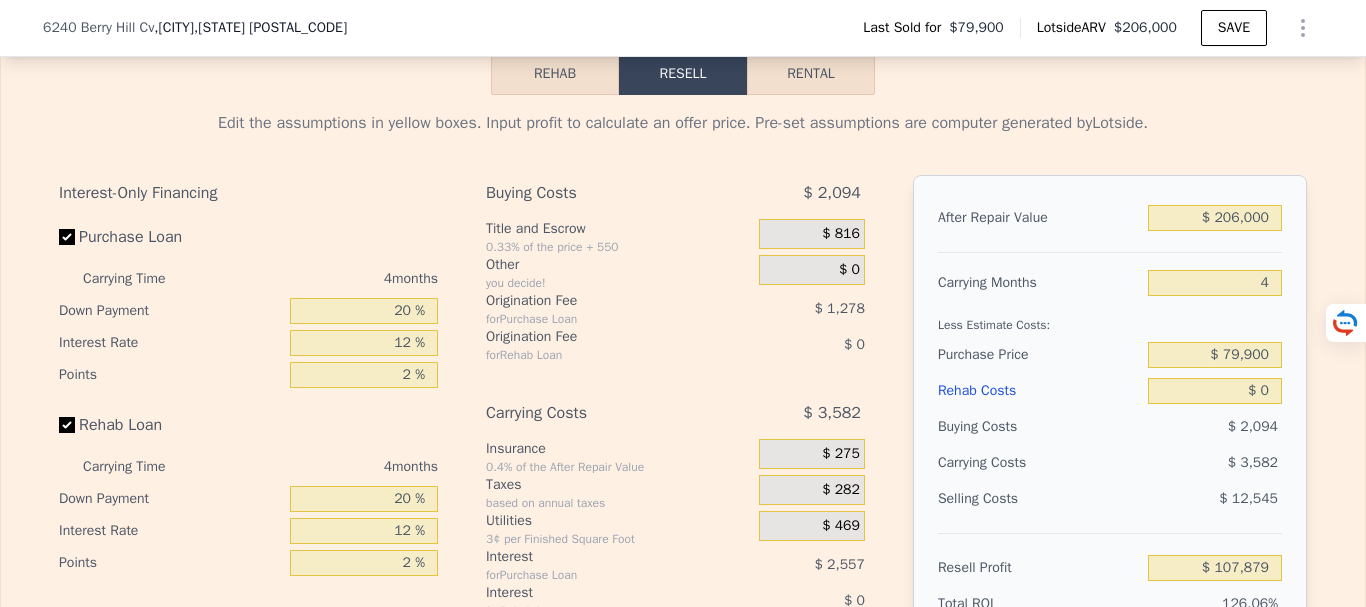scroll, scrollTop: 2893, scrollLeft: 0, axis: vertical 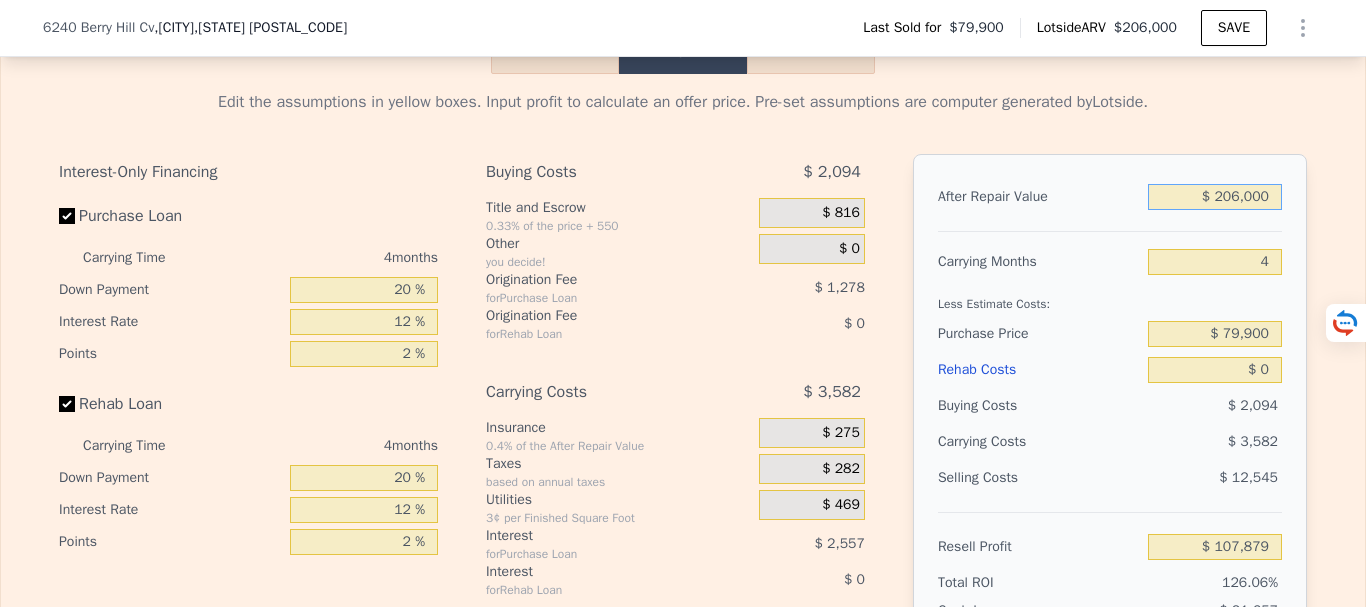 drag, startPoint x: 1232, startPoint y: 231, endPoint x: 1219, endPoint y: 273, distance: 43.965897 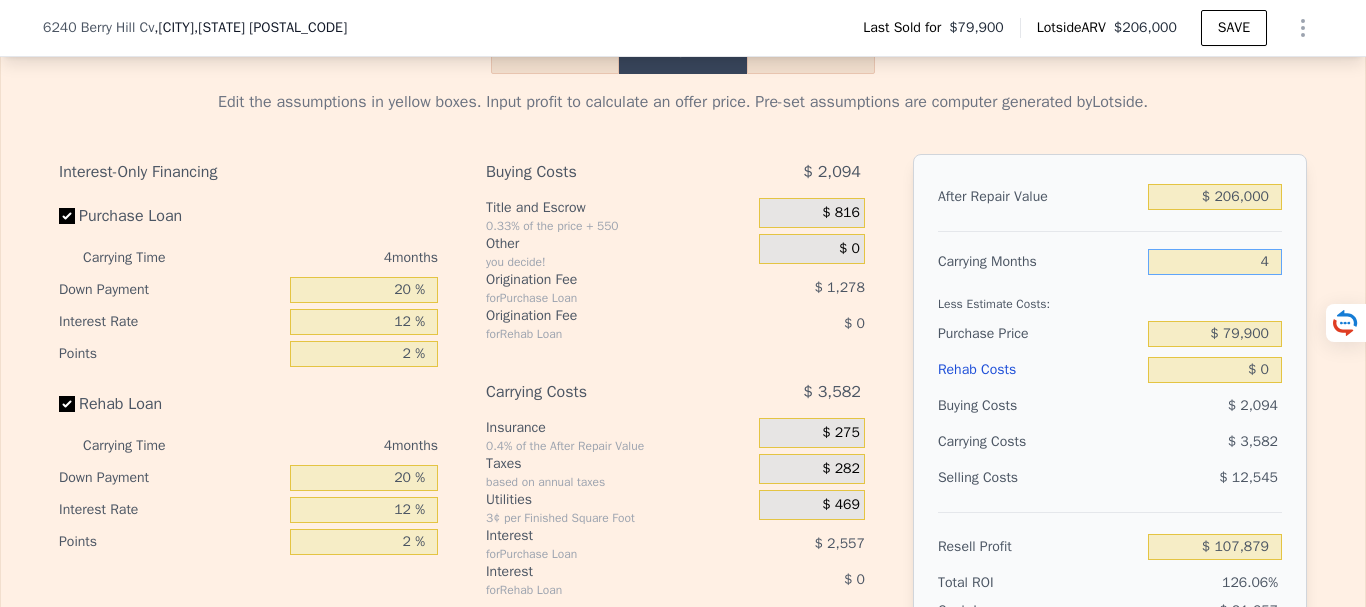 click on "4" at bounding box center (1215, 262) 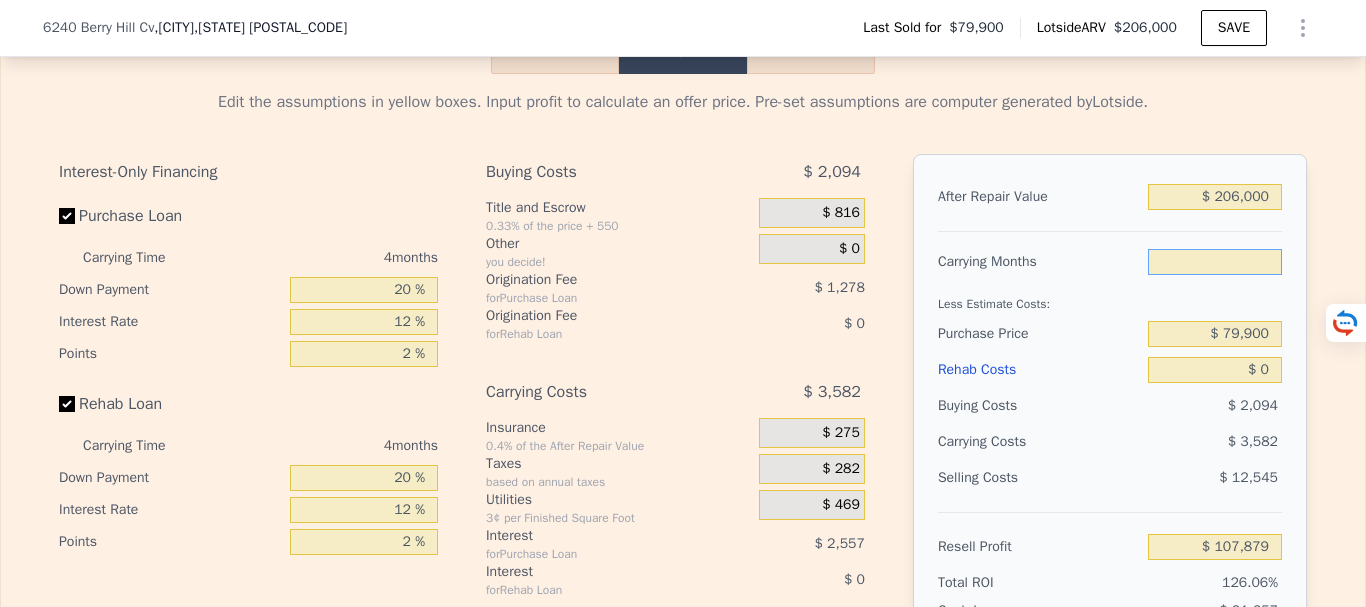 type on "6" 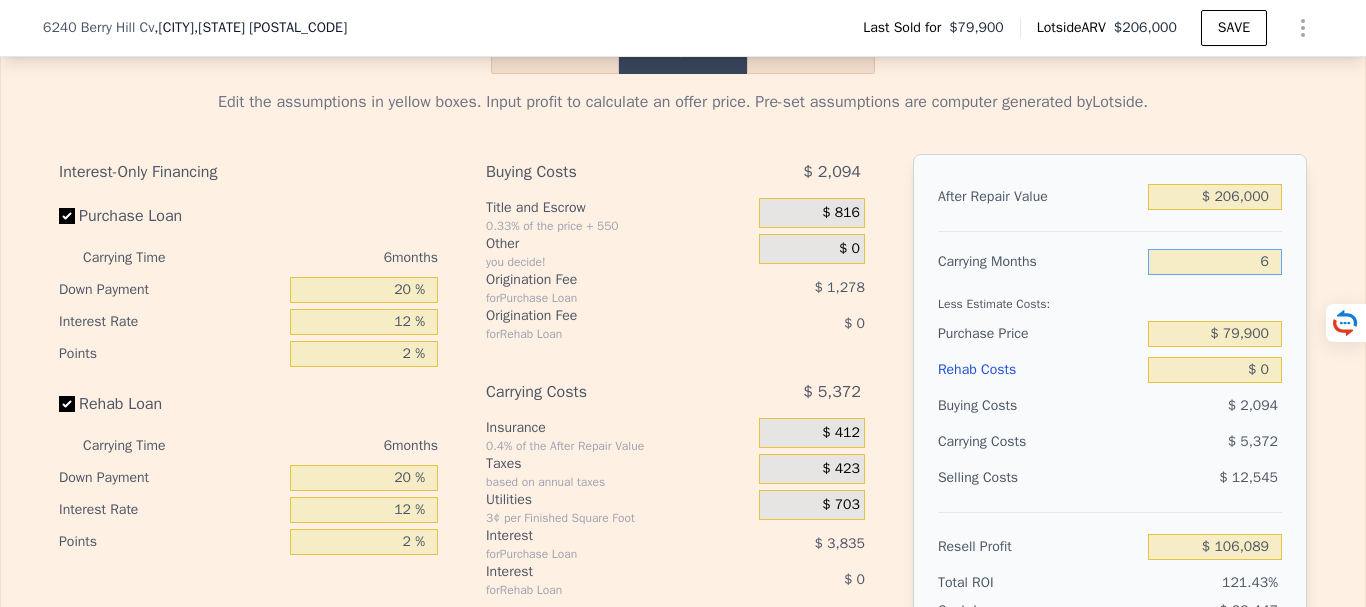 type on "$ 106,089" 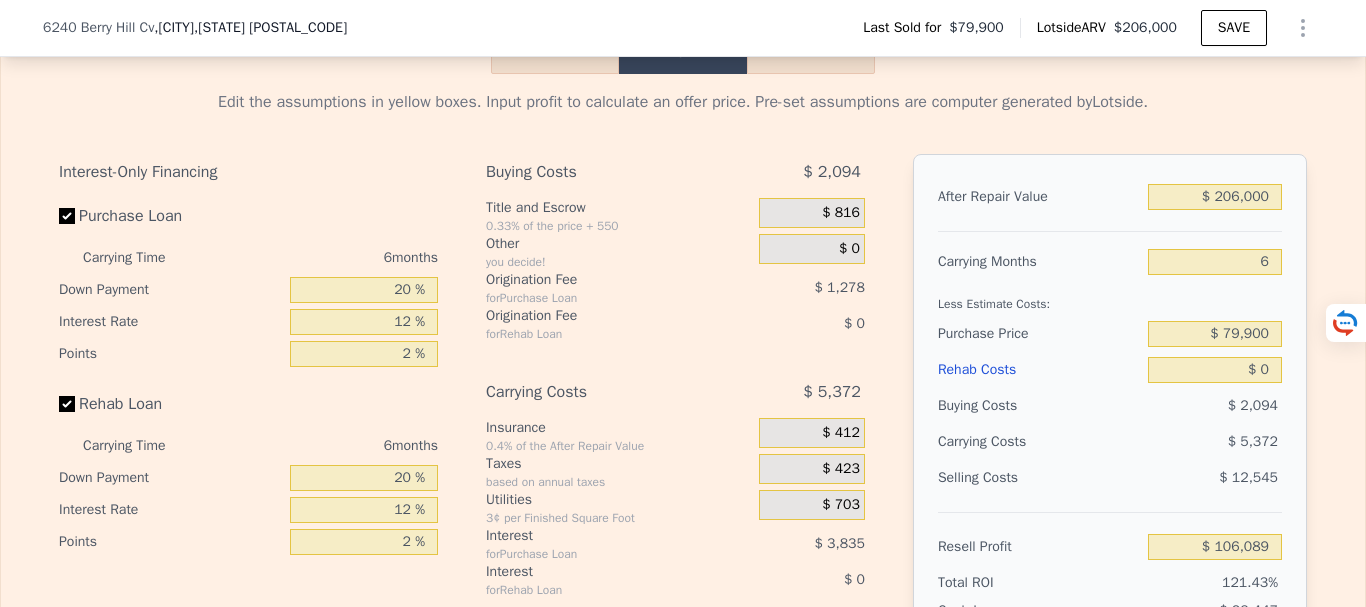 click on "Less Estimate Costs:" at bounding box center [1110, 298] 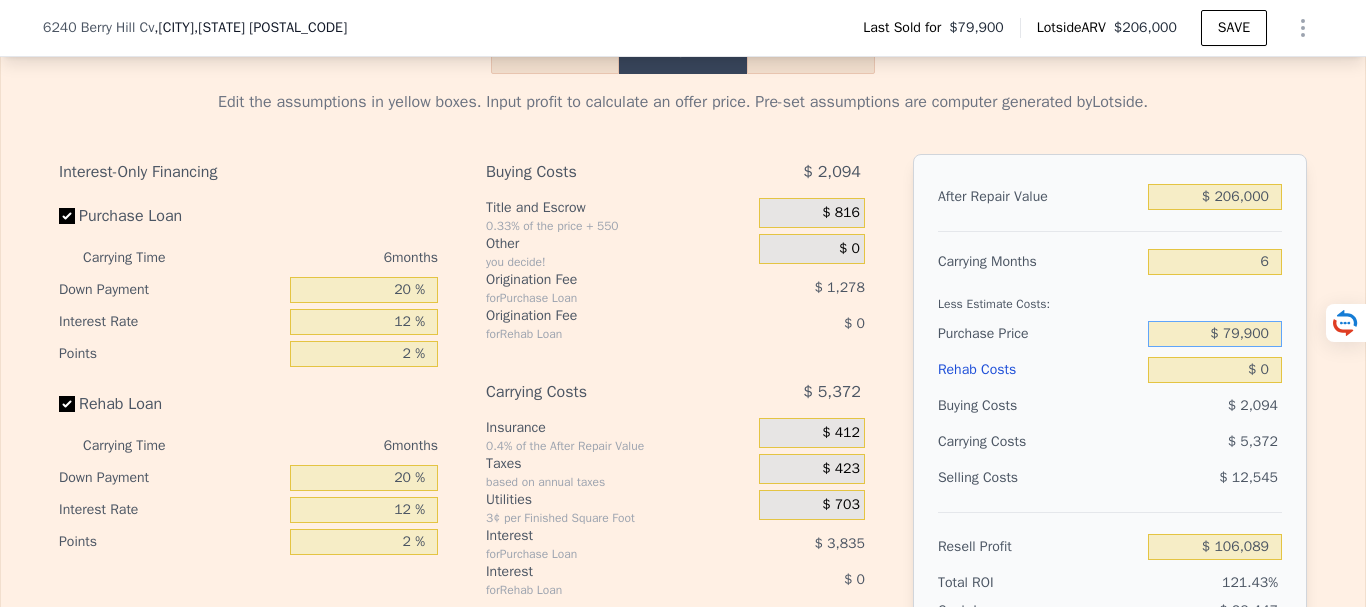 click on "$ 79,900" at bounding box center [1215, 334] 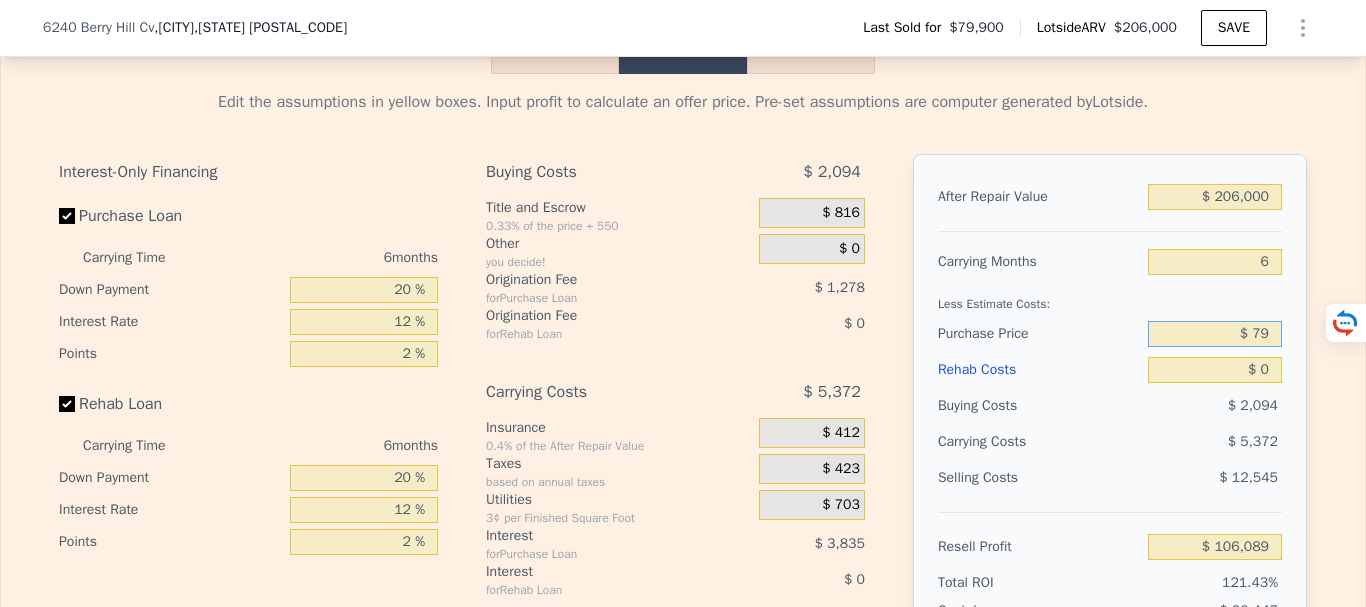 type on "$ 7" 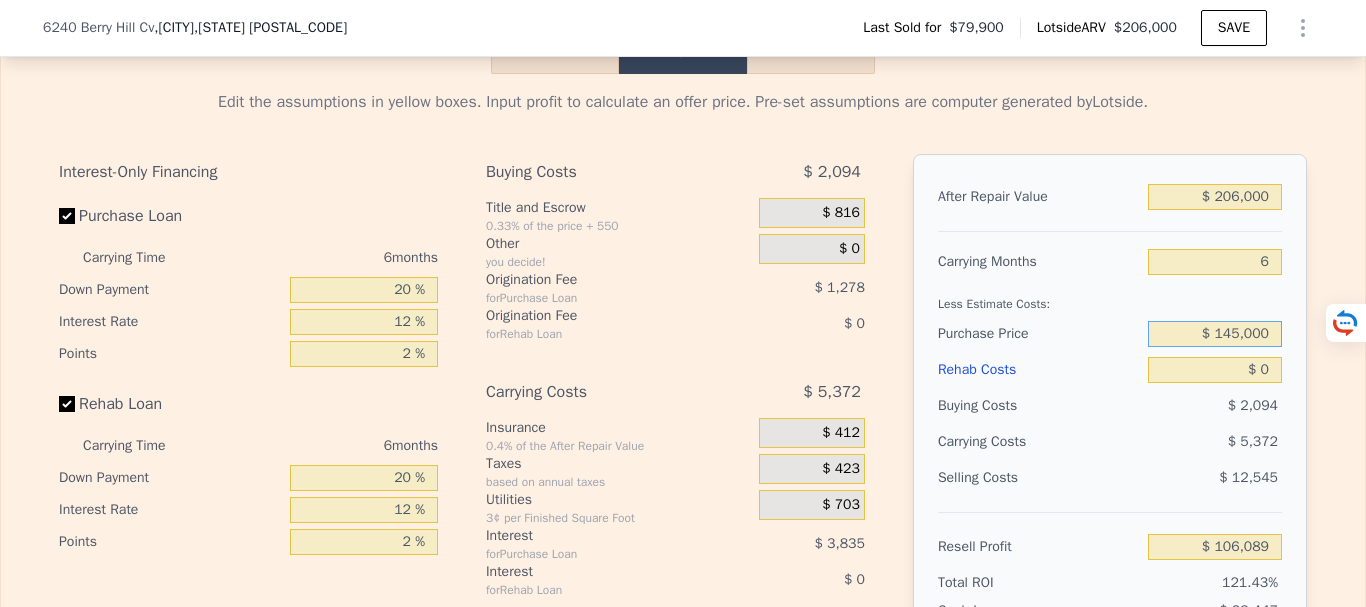 type on "$ 145,000" 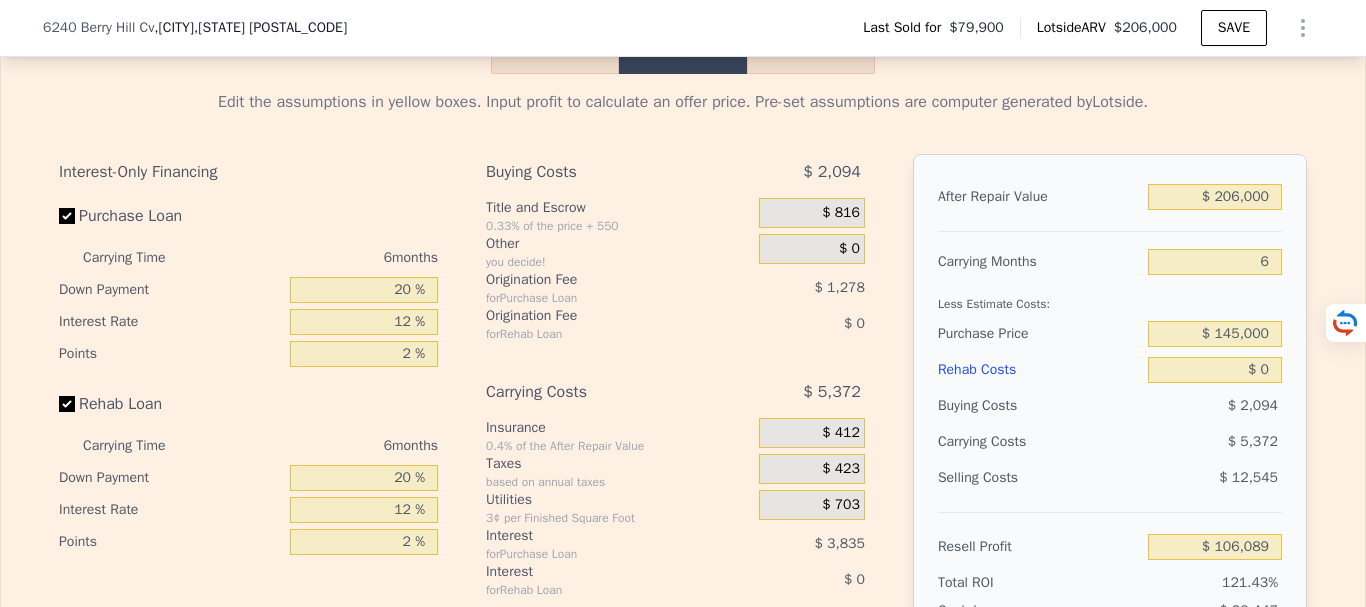 click on "$ 5,372" at bounding box center [1176, 442] 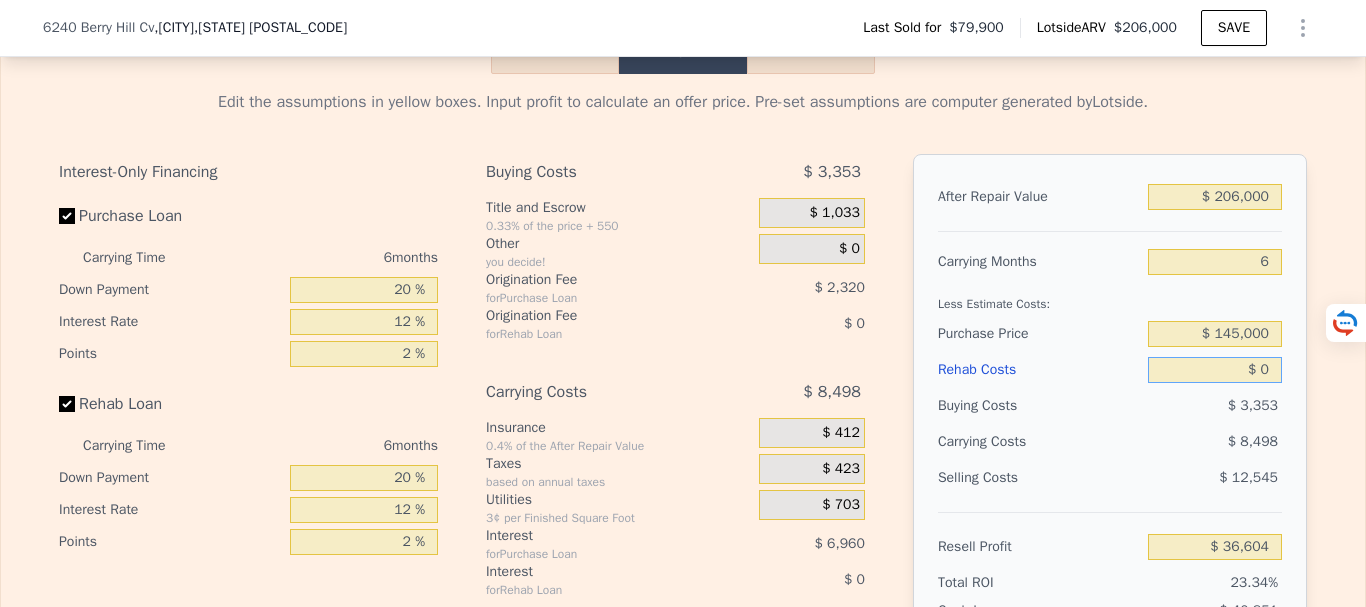 click on "$ 0" at bounding box center (1215, 370) 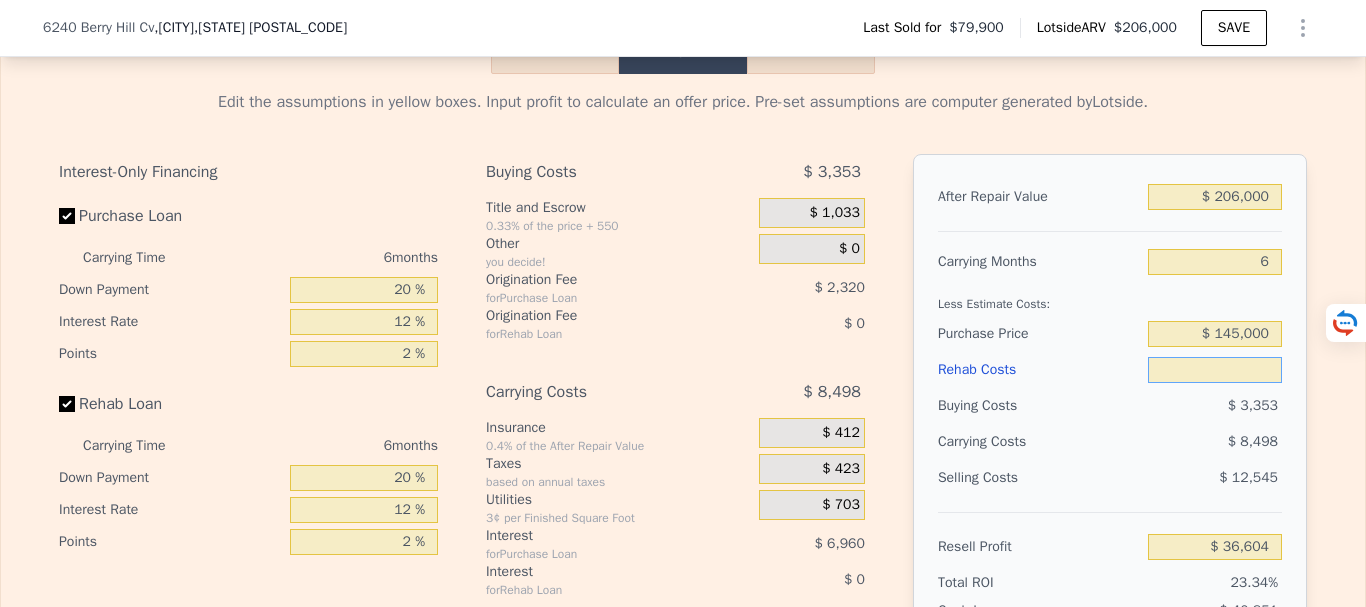 type on "$ 4" 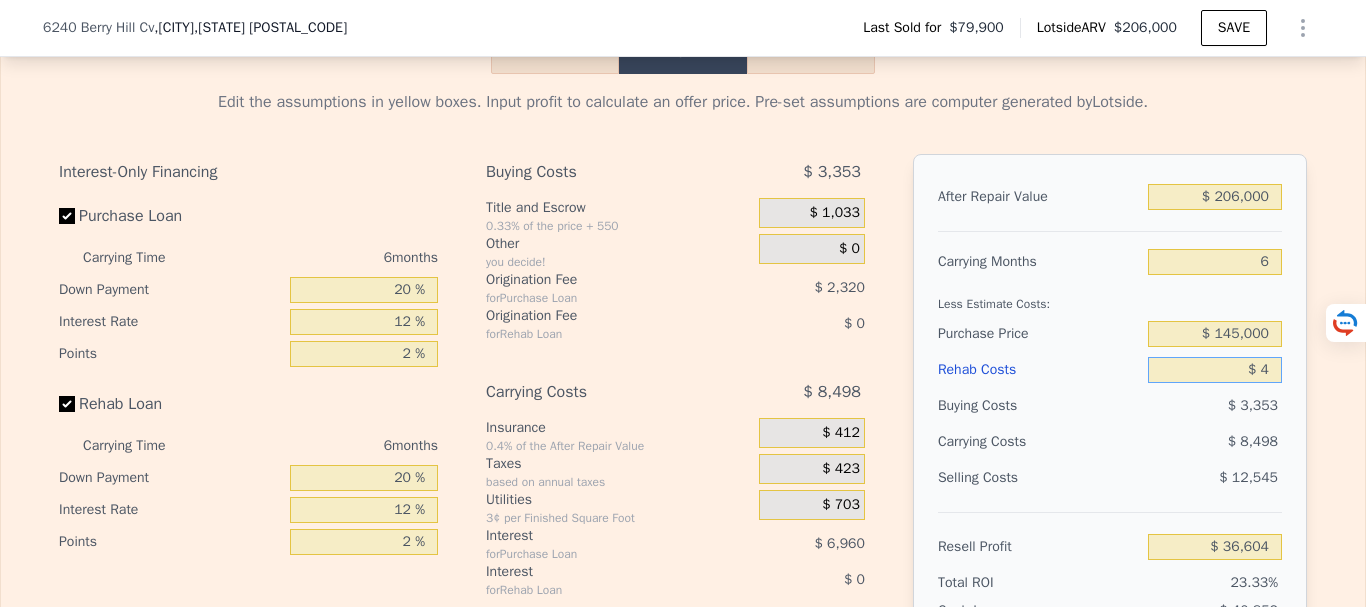 type on "$ 36,600" 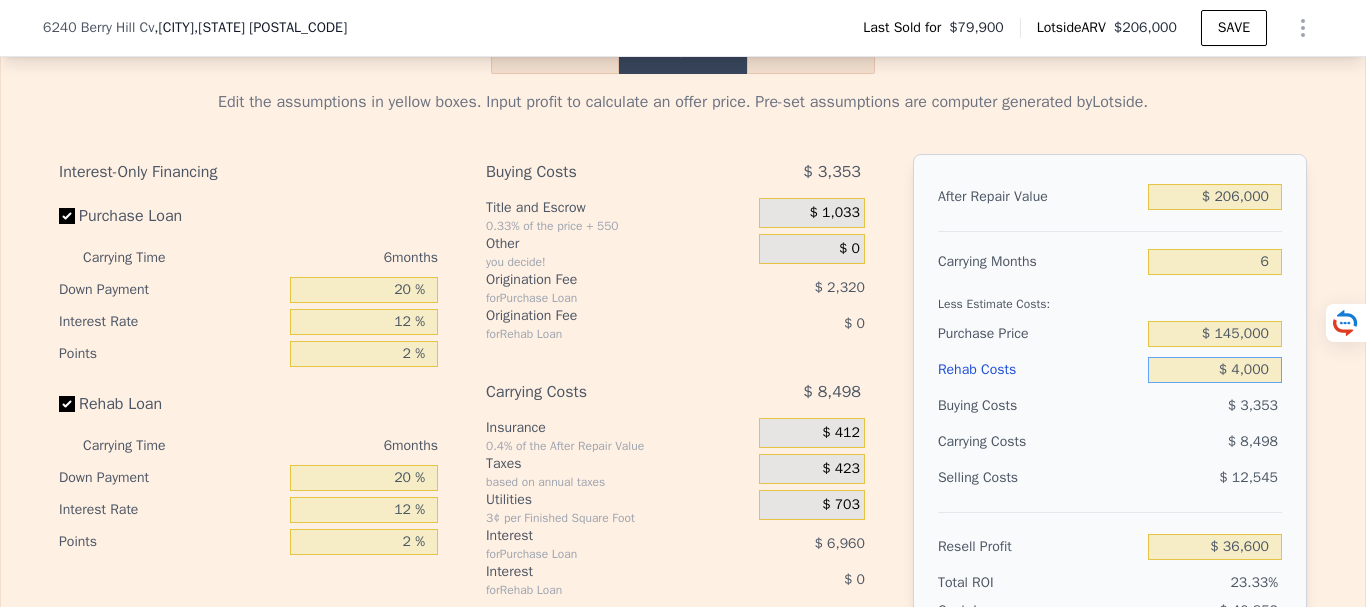 type on "$ 40,000" 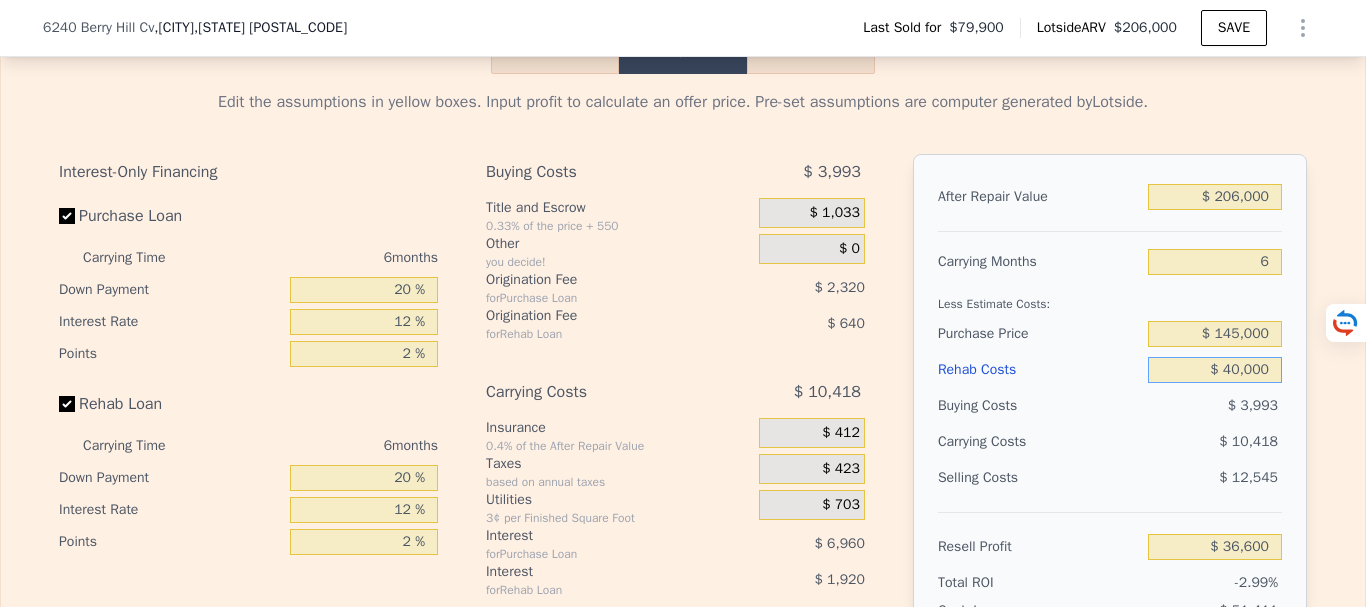 type on "-$ 5,956" 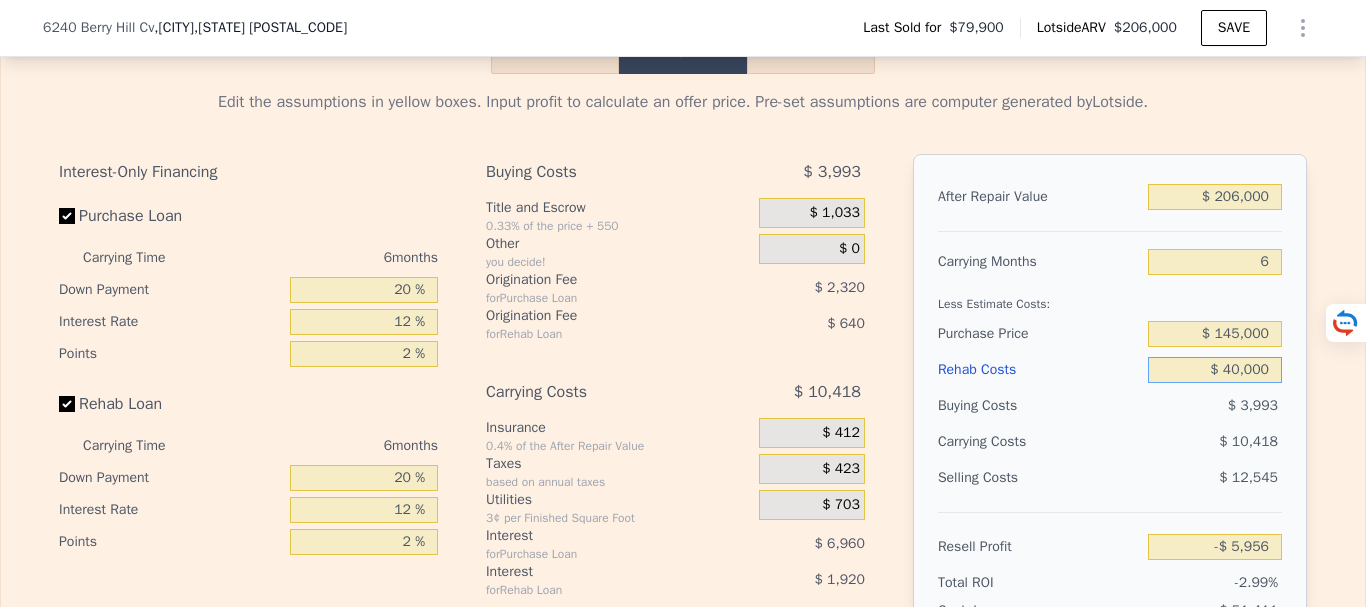 type on "$ 40,000" 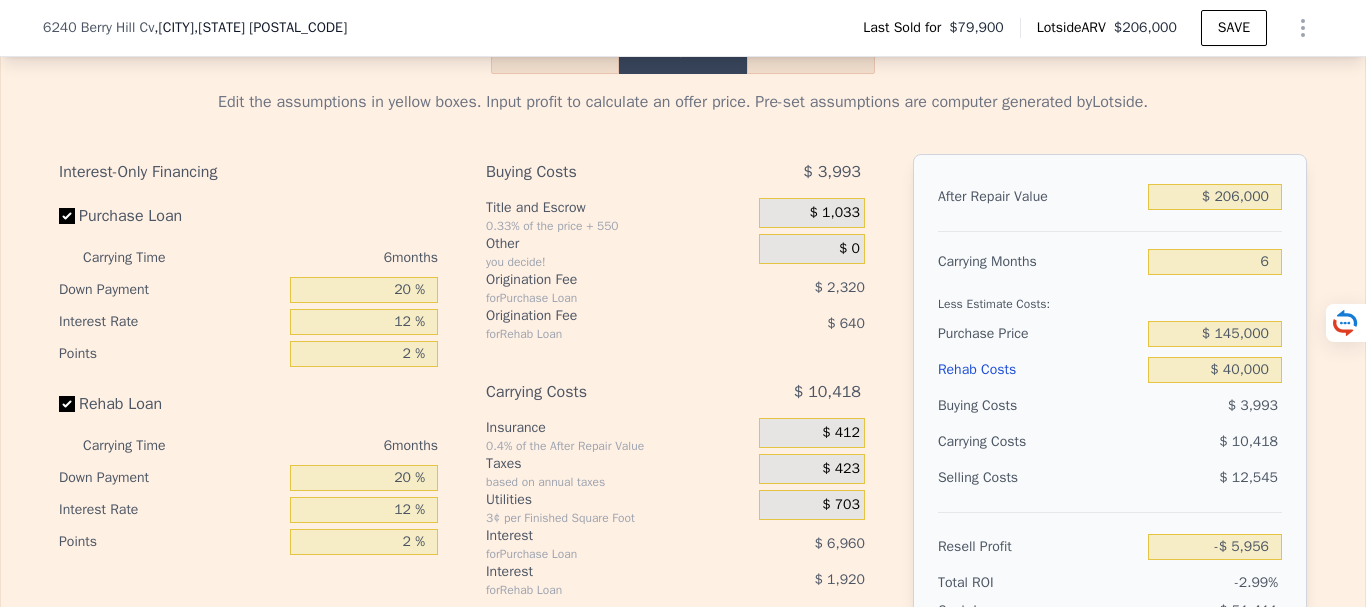 click on "Buying Costs" at bounding box center [1039, 406] 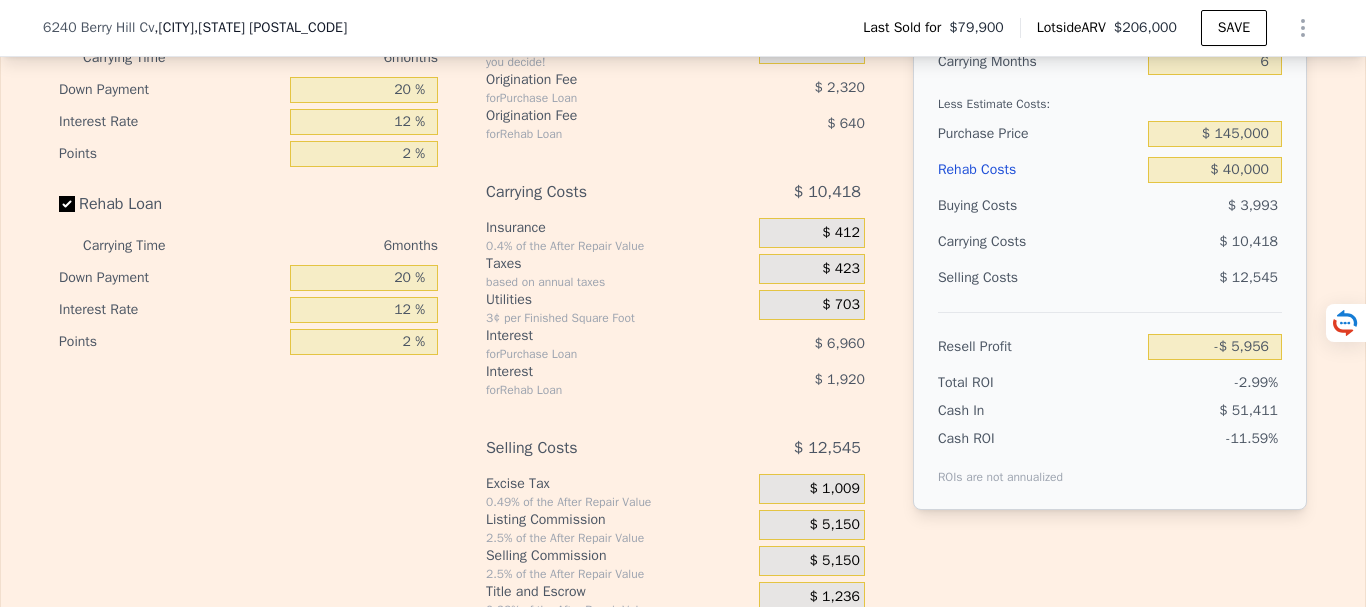 scroll, scrollTop: 2893, scrollLeft: 0, axis: vertical 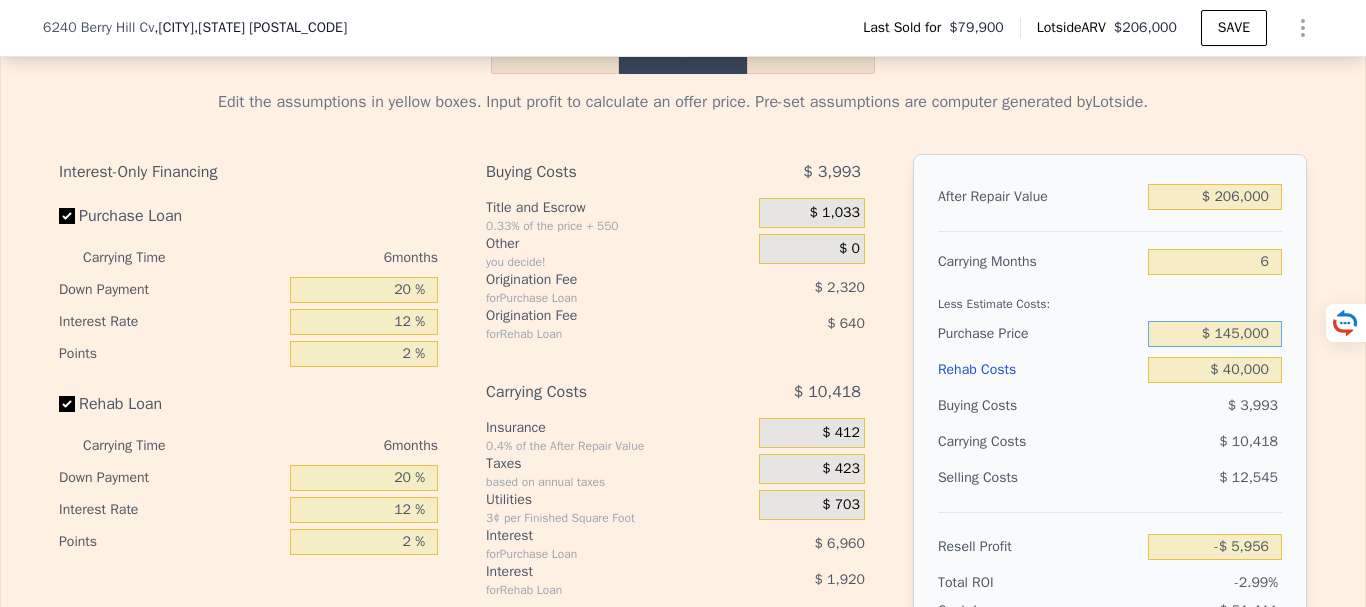 click on "$ 145,000" at bounding box center [1215, 334] 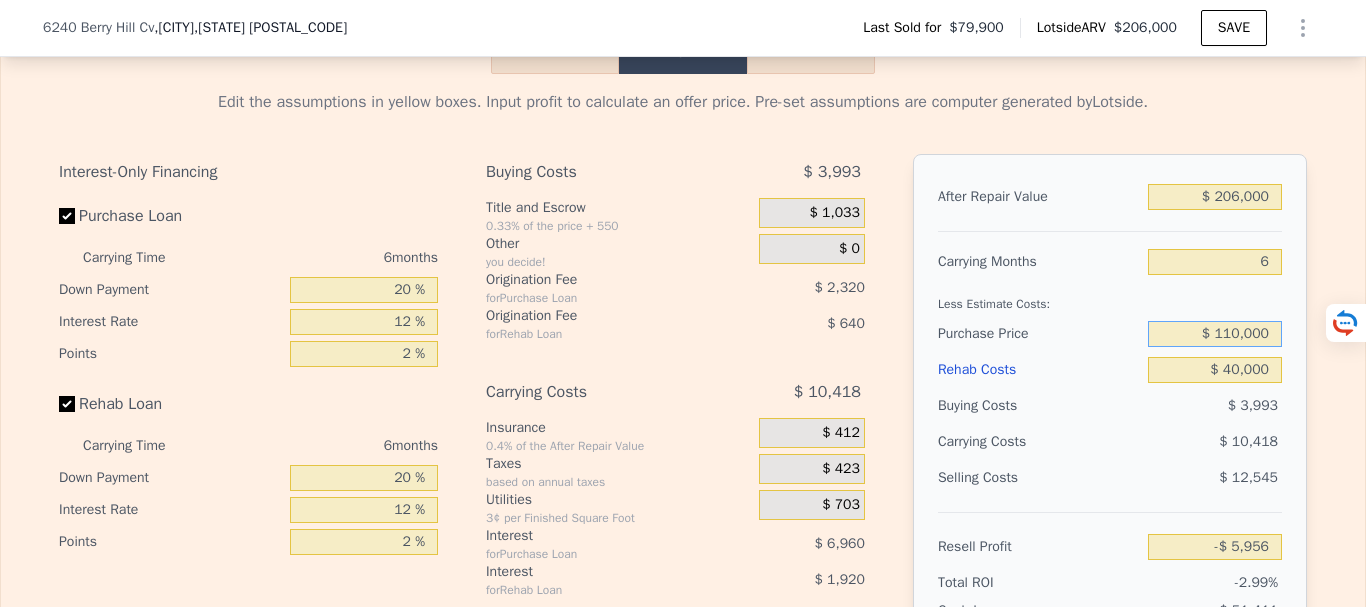 type on "$ 110,000" 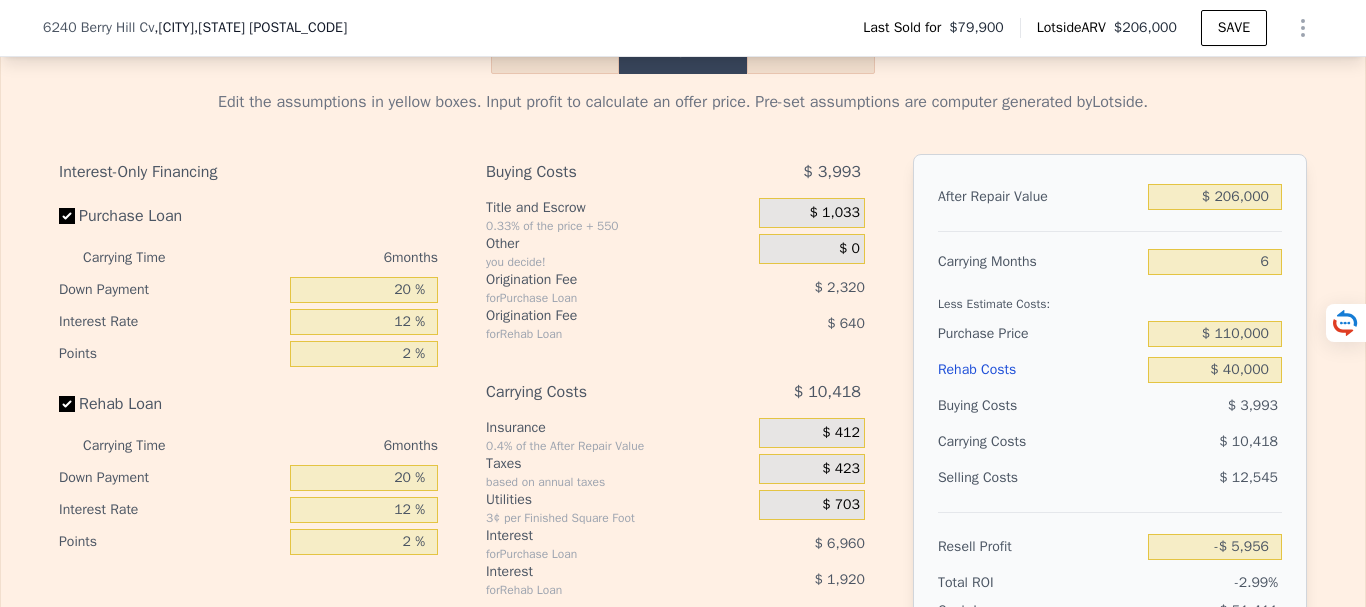 click on "Carrying Costs" at bounding box center (1000, 442) 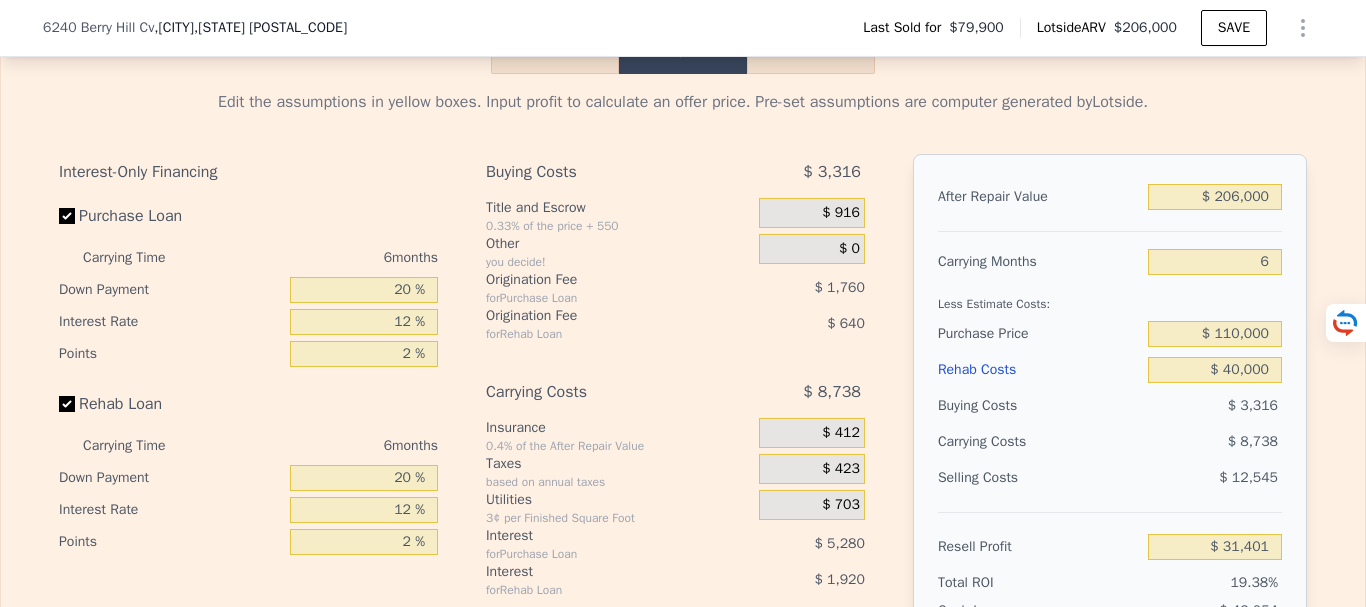click on "$ 8,738" at bounding box center (1176, 442) 